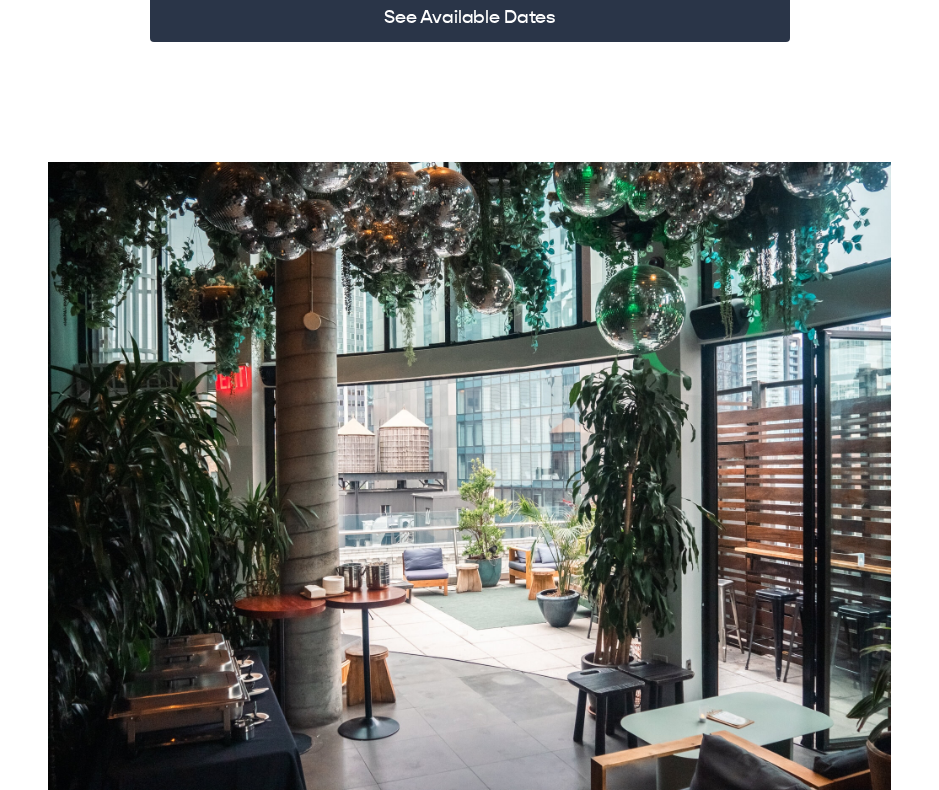 scroll, scrollTop: 417, scrollLeft: 0, axis: vertical 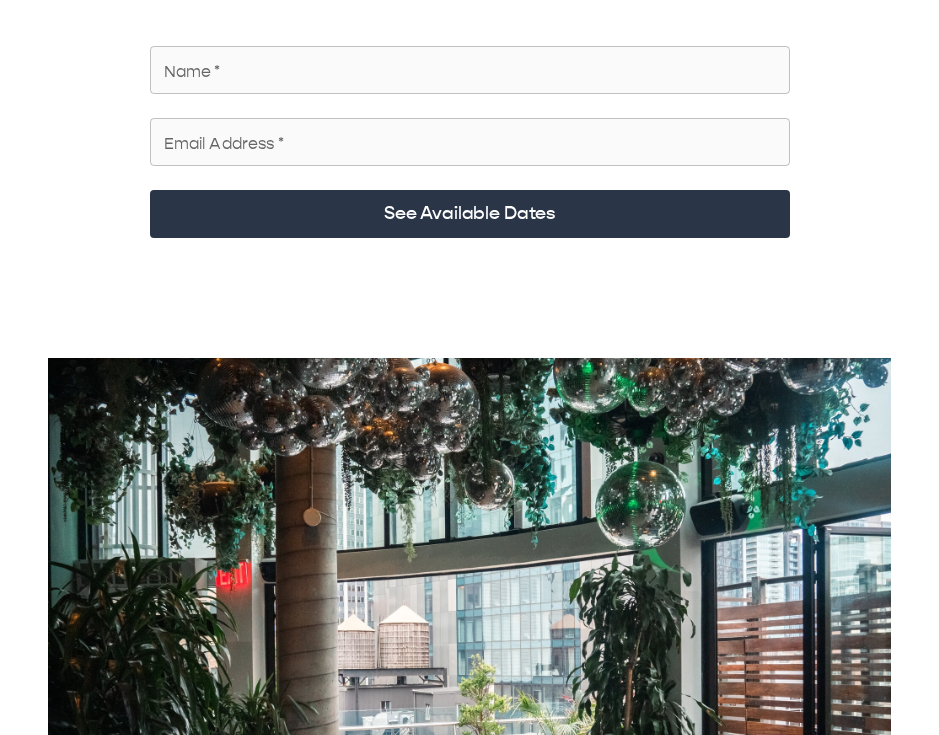 click on "Name   *" at bounding box center (470, 70) 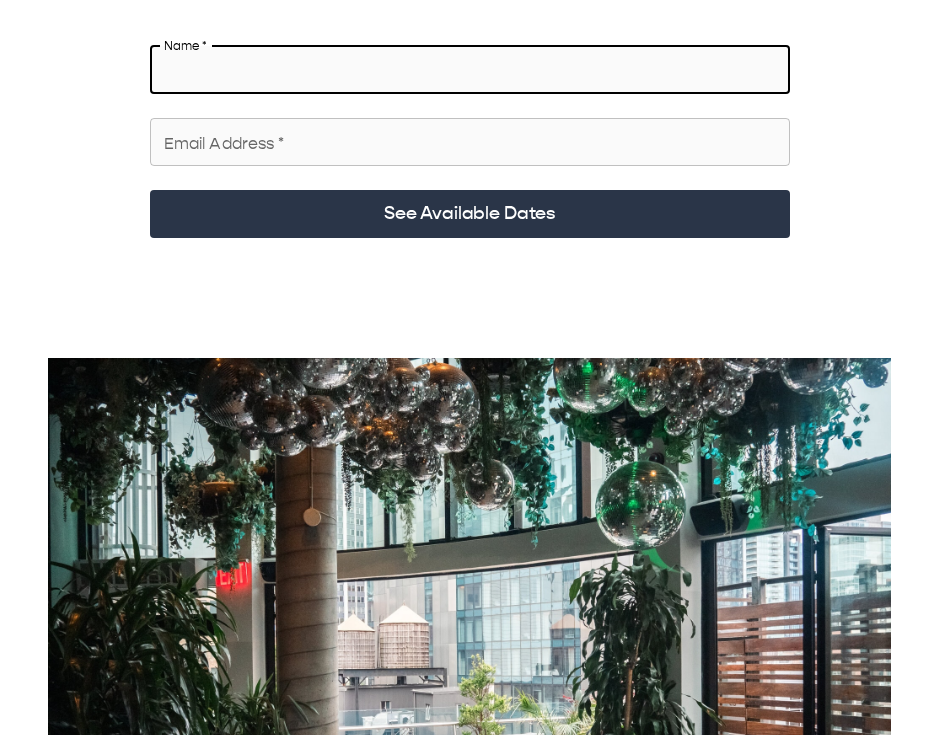 type on "**********" 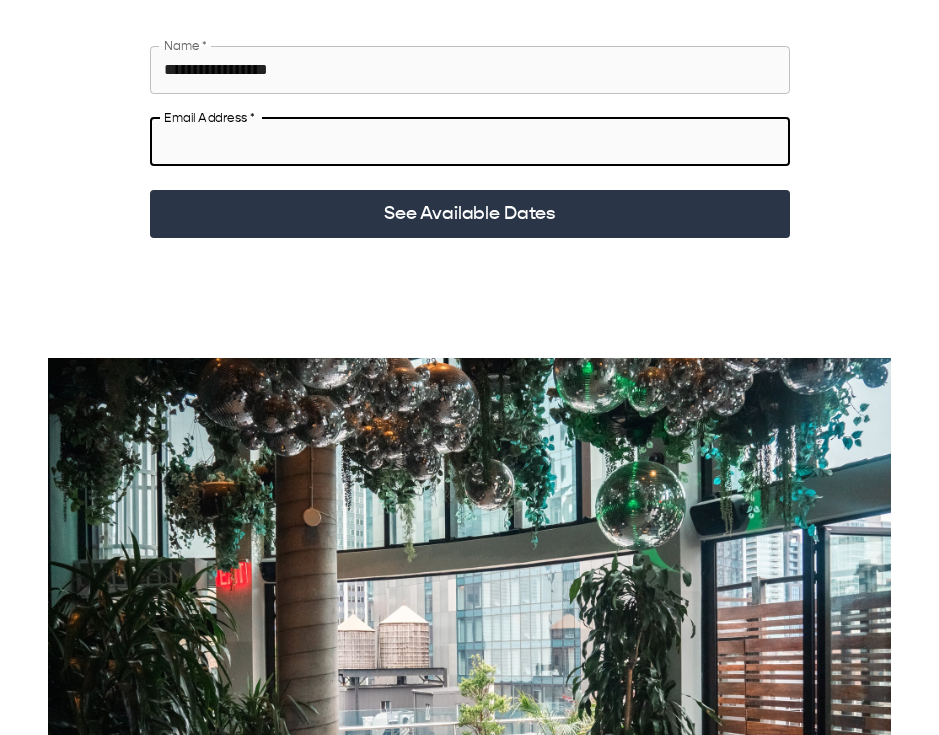 type on "**********" 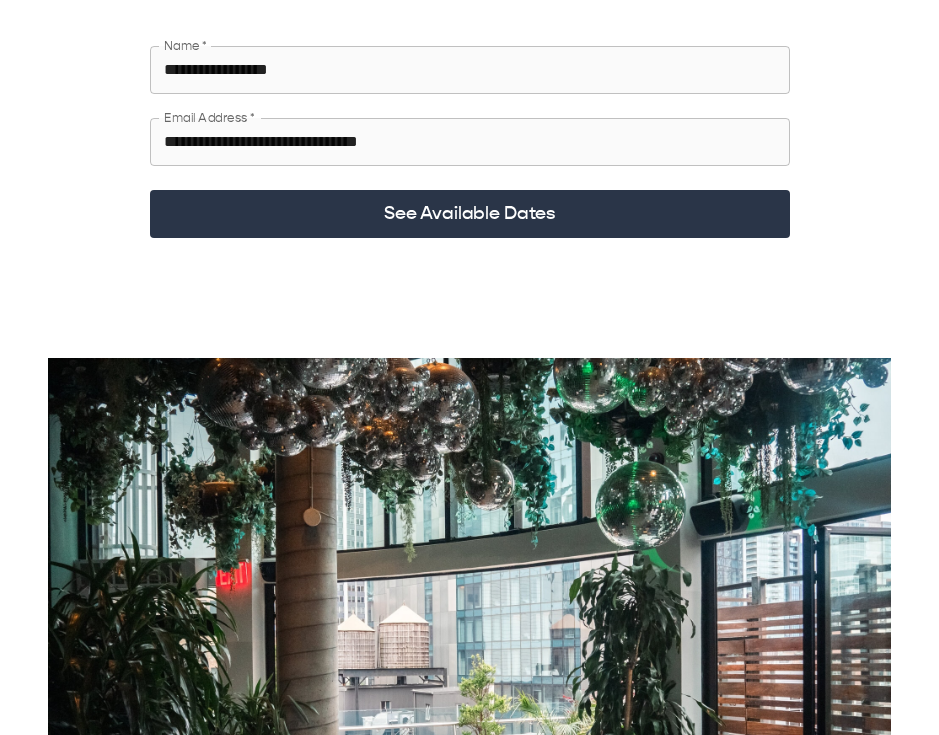 click on "See Available Dates" at bounding box center (470, 214) 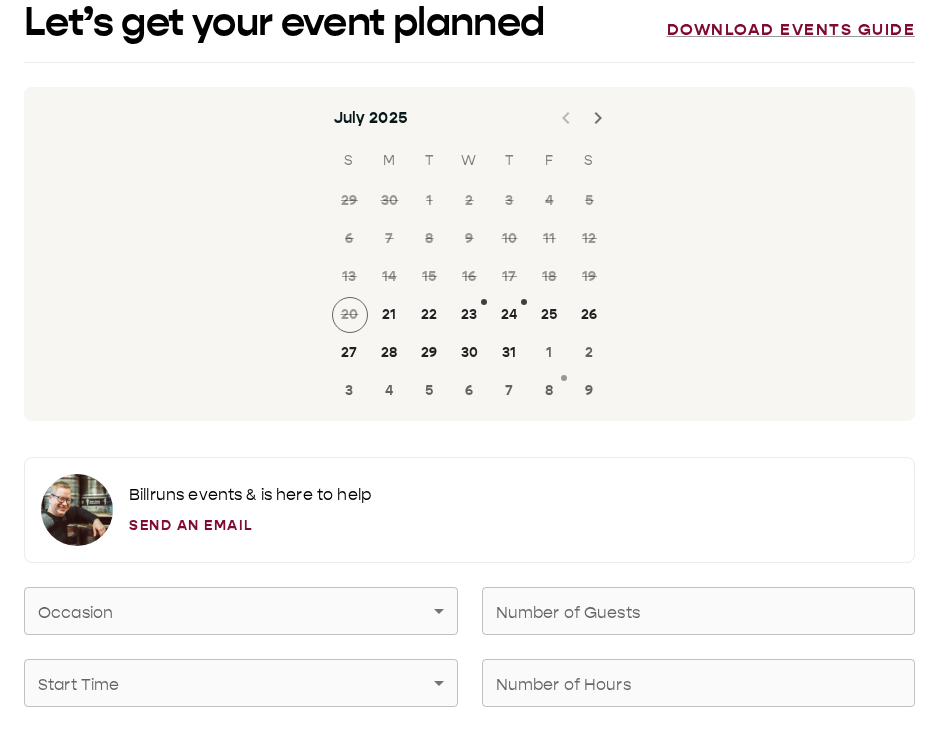 scroll, scrollTop: 0, scrollLeft: 0, axis: both 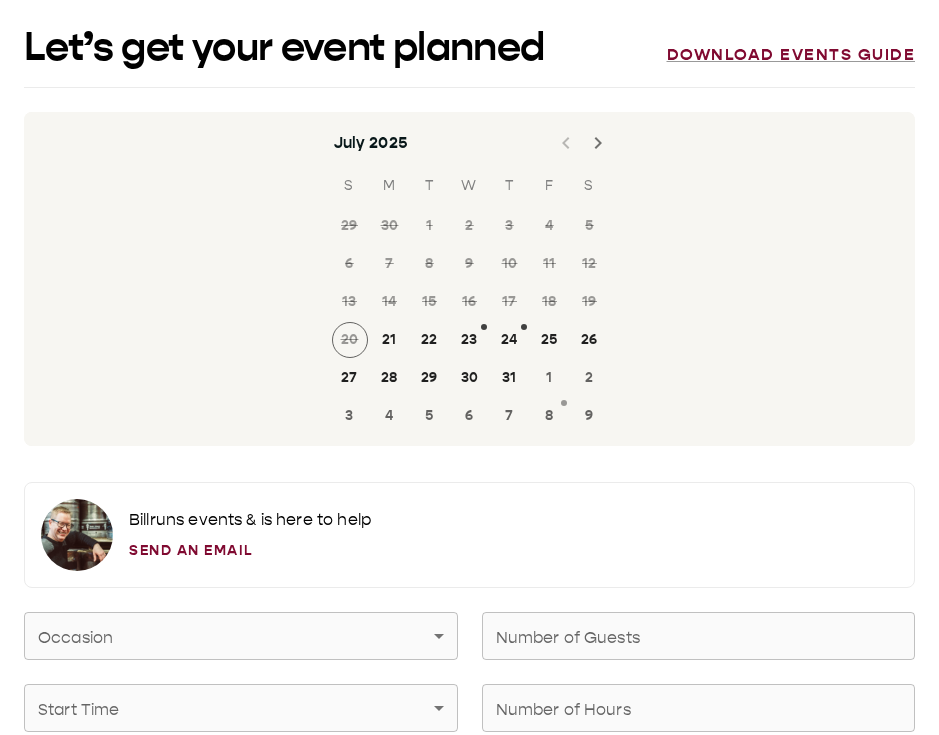 click at bounding box center [598, 143] 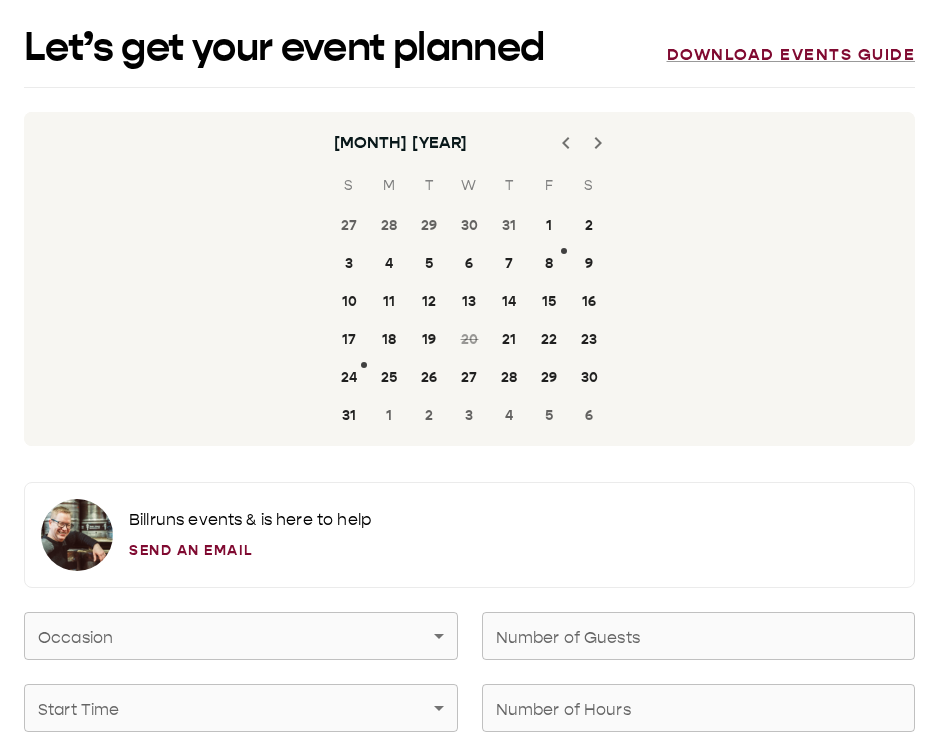 click on "Download events guide" at bounding box center [791, 55] 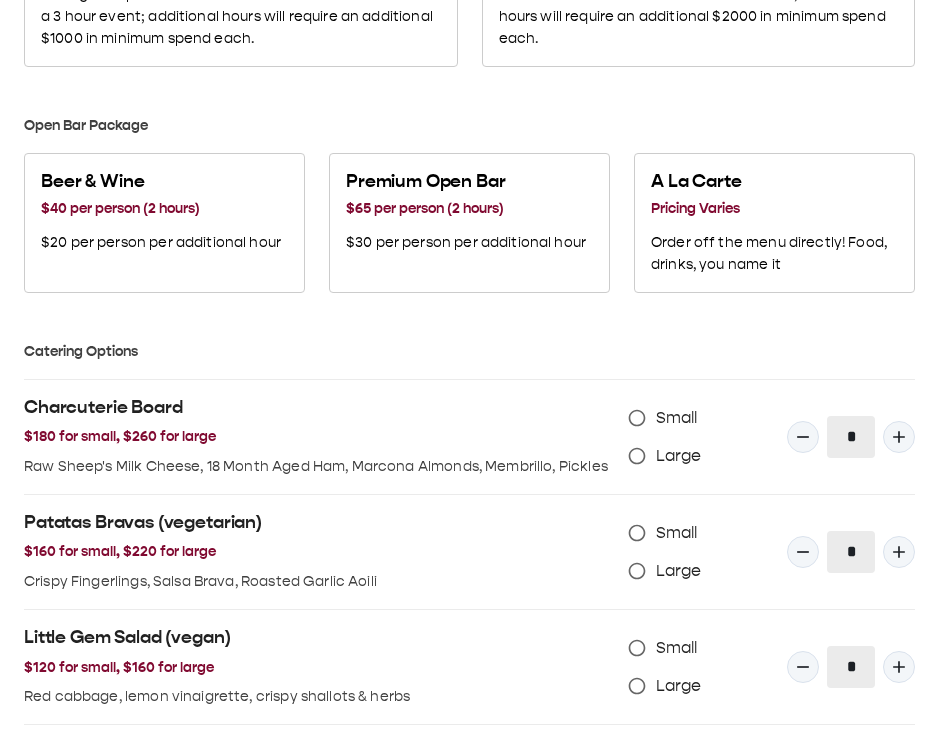 scroll, scrollTop: 1712, scrollLeft: 0, axis: vertical 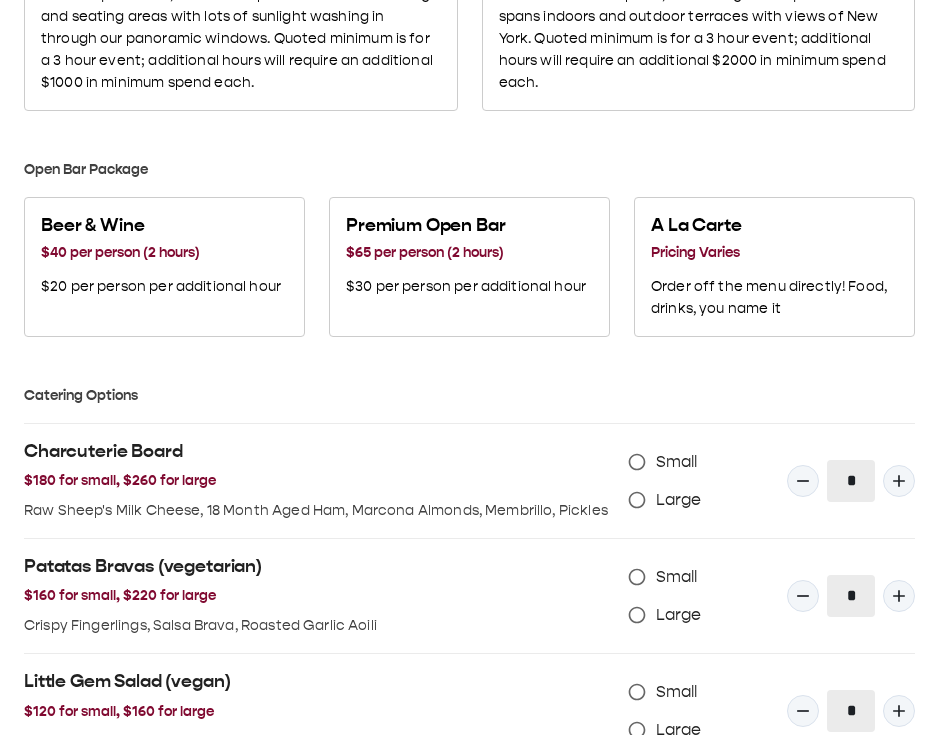 click on "$30 per person per additional hour" at bounding box center (466, 287) 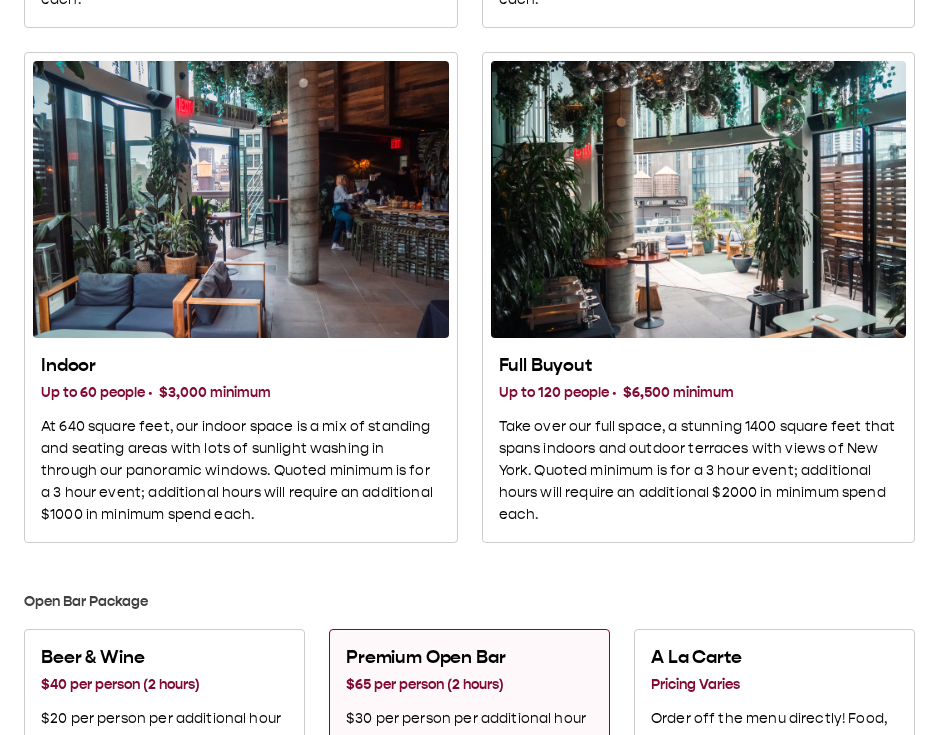 scroll, scrollTop: 1309, scrollLeft: 0, axis: vertical 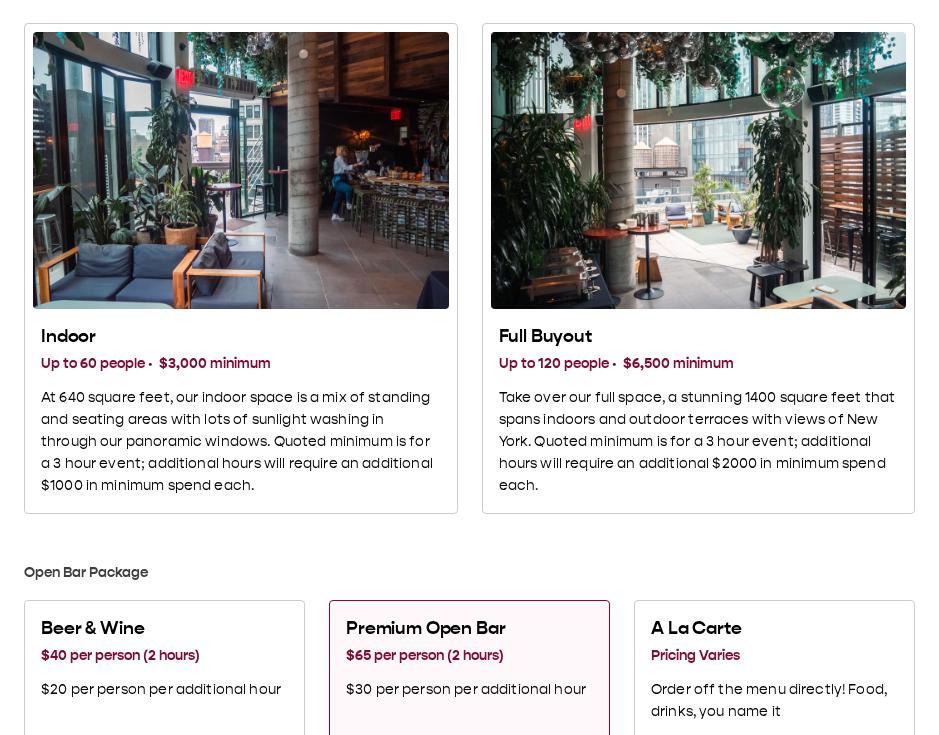 click at bounding box center [241, 170] 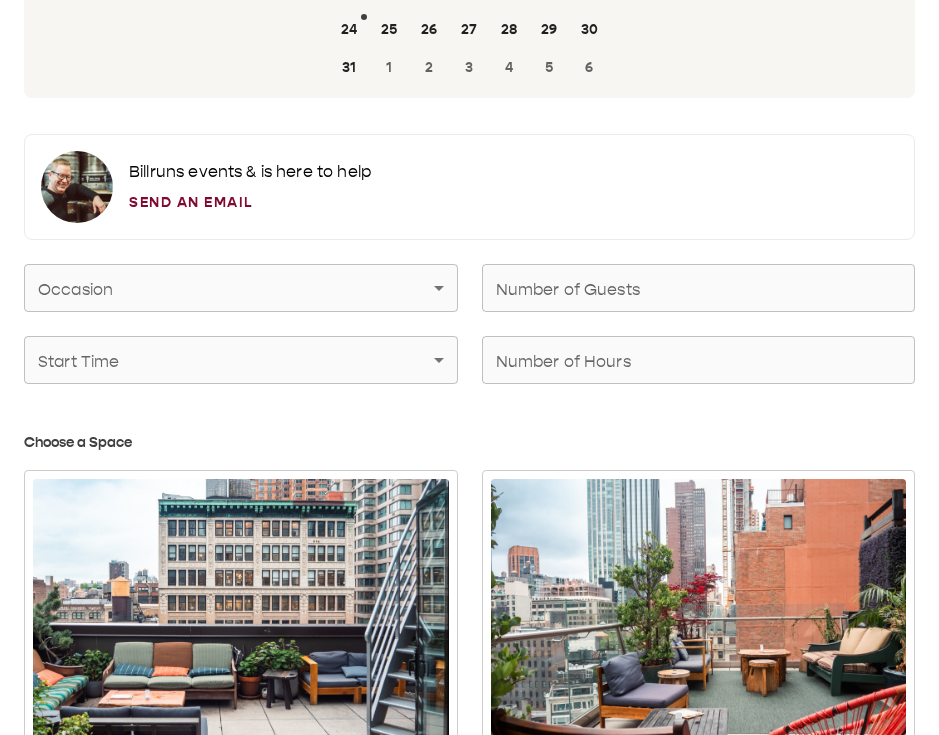 scroll, scrollTop: 329, scrollLeft: 0, axis: vertical 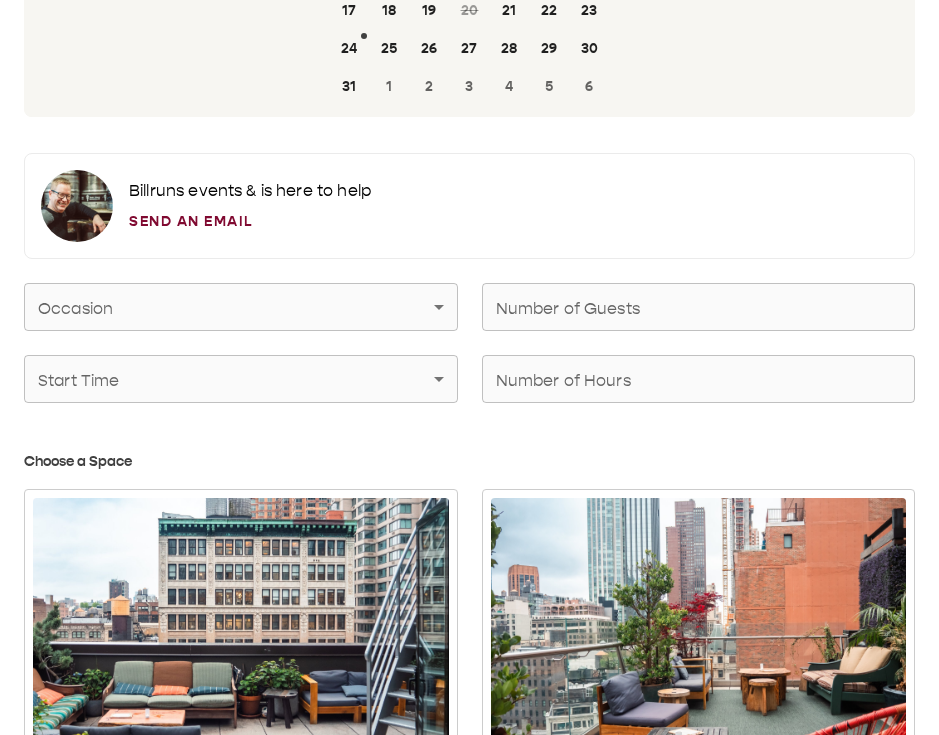 click on "Let’s get your event planned Download events guide [MONTH] [YEAR] S M T W T F S 27 28 29 30 31 1 2 3 4 5 6 7 8 9 10 11 12 13 14 15 16 17 18 19 20 21 22 23 24 25 26 27 28 29 30 31 1 2 3 4 5 6 Bill runs events & is here to help Send an Email Occasion Occasion Number of Guests Number of Guests Start Time Start Time Number of Hours Number of Hours Choose a Space South Terrace Up to 20 people · $1,000 minimum Excellent views of downtown, comfortable seating, and open air await if you take over our south terrace for your event. Quoted minimum is for a 2 hour event; additional hours will require an additional $250 in minimum spend each. North Terrace Up to 40 people · $2,000 minimum Excellent views of midtown, comfortable seating, and open air await if you take over our north terrace for your event. Quoted minimum is for a 2 hour event; additional hours will require an additional $500 in minimum spend each. Indoor Up to 60 people · $3,000 minimum Full Buyout Up to 120 people · $6,500 minimum Small" at bounding box center (469, 1374) 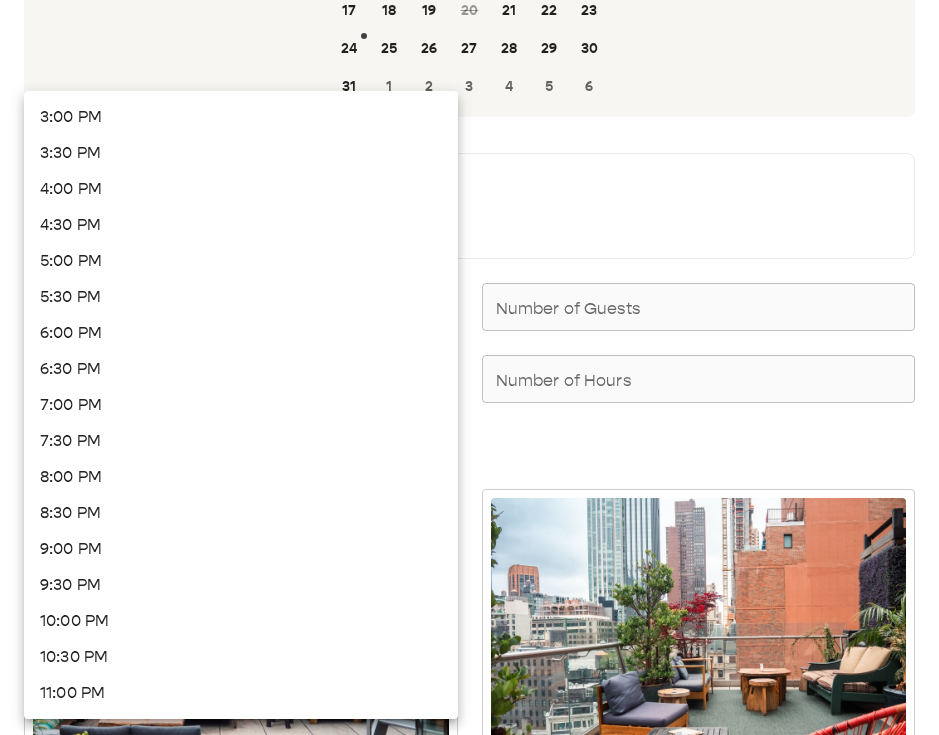 click at bounding box center (469, 367) 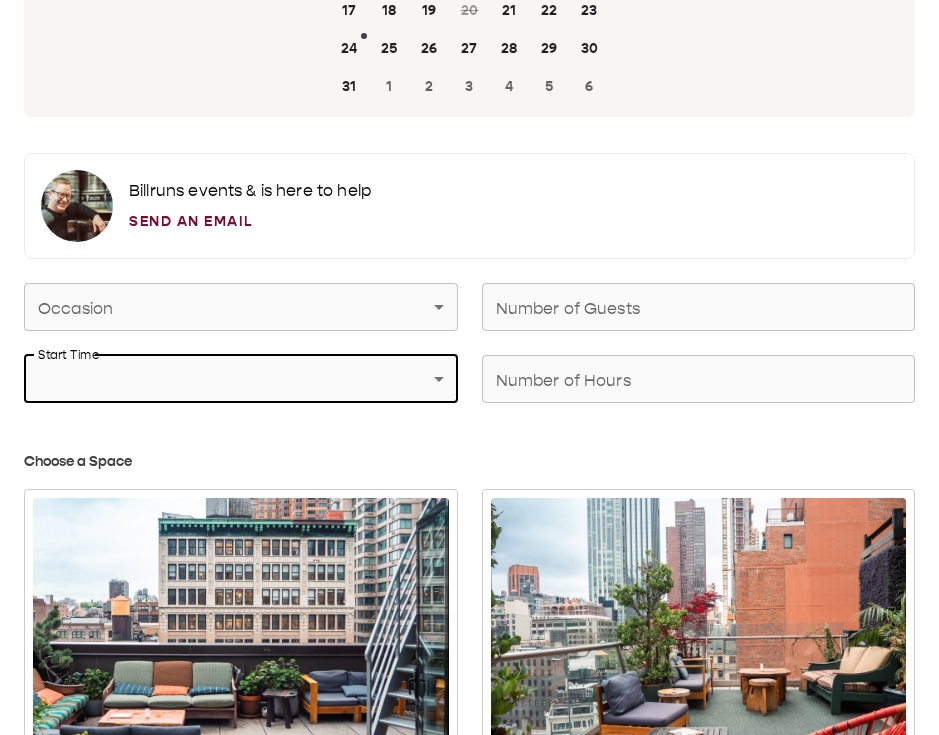 click on "Let’s get your event planned Download events guide [MONTH] [YEAR] S M T W T F S 27 28 29 30 31 1 2 3 4 5 6 7 8 9 10 11 12 13 14 15 16 17 18 19 20 21 22 23 24 25 26 27 28 29 30 31 1 2 3 4 5 6 Bill runs events & is here to help Send an Email Occasion Occasion Number of Guests Number of Guests Start Time Start Time Number of Hours Number of Hours Choose a Space South Terrace Up to 20 people · $1,000 minimum Excellent views of downtown, comfortable seating, and open air await if you take over our south terrace for your event. Quoted minimum is for a 2 hour event; additional hours will require an additional $250 in minimum spend each. North Terrace Up to 40 people · $2,000 minimum Excellent views of midtown, comfortable seating, and open air await if you take over our north terrace for your event. Quoted minimum is for a 2 hour event; additional hours will require an additional $500 in minimum spend each. Indoor Up to 60 people · $3,000 minimum Full Buyout Up to 120 people · $6,500 minimum Small" at bounding box center [469, 1374] 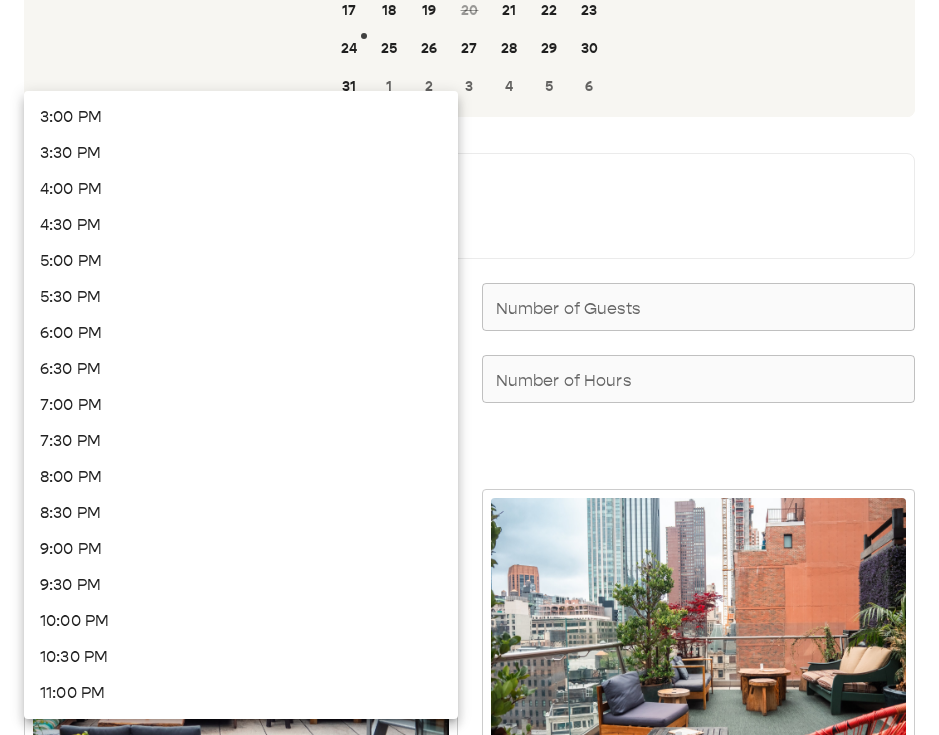 click at bounding box center [469, 367] 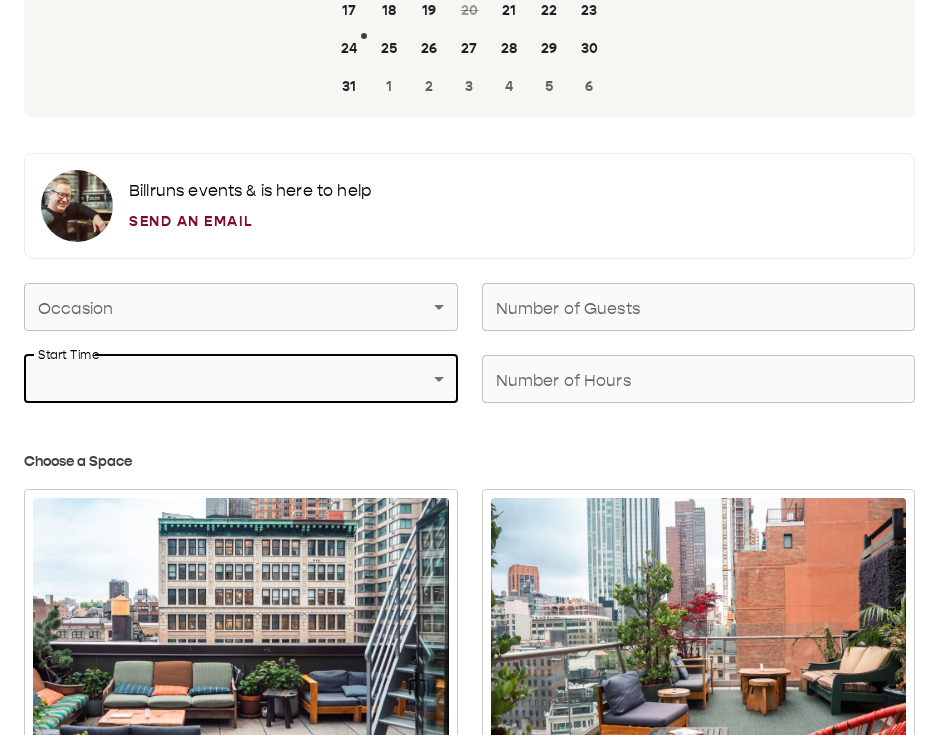 click on "Let’s get your event planned Download events guide [MONTH] [YEAR] S M T W T F S 27 28 29 30 31 1 2 3 4 5 6 7 8 9 10 11 12 13 14 15 16 17 18 19 20 21 22 23 24 25 26 27 28 29 30 31 1 2 3 4 5 6 Bill runs events & is here to help Send an Email Occasion Occasion Number of Guests Number of Guests Start Time Start Time Number of Hours Number of Hours Choose a Space South Terrace Up to 20 people · $1,000 minimum Excellent views of downtown, comfortable seating, and open air await if you take over our south terrace for your event. Quoted minimum is for a 2 hour event; additional hours will require an additional $250 in minimum spend each. North Terrace Up to 40 people · $2,000 minimum Excellent views of midtown, comfortable seating, and open air await if you take over our north terrace for your event. Quoted minimum is for a 2 hour event; additional hours will require an additional $500 in minimum spend each. Indoor Up to 60 people · $3,000 minimum Full Buyout Up to 120 people · $6,500 minimum Small" at bounding box center [469, 1374] 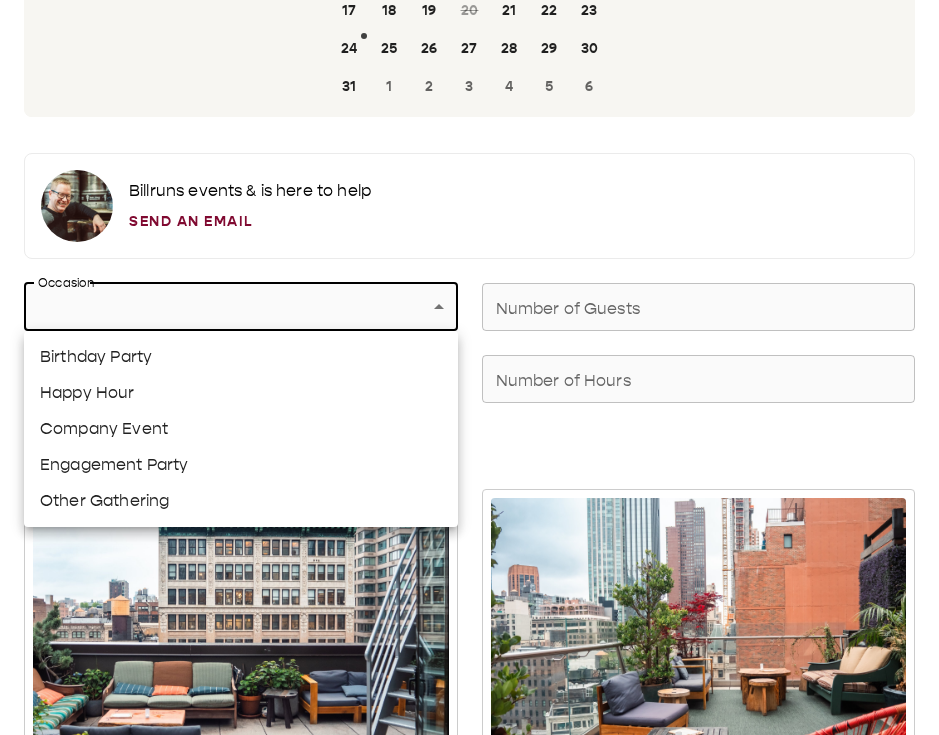 click on "Other Gathering" at bounding box center [241, 501] 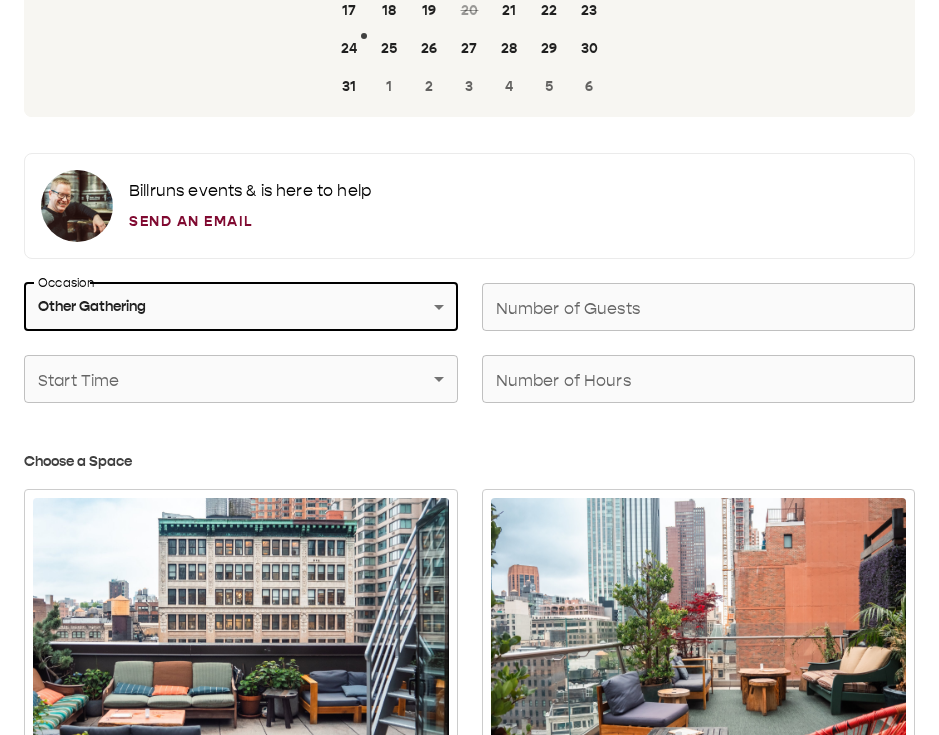 click on "Number of Guests" at bounding box center [699, 307] 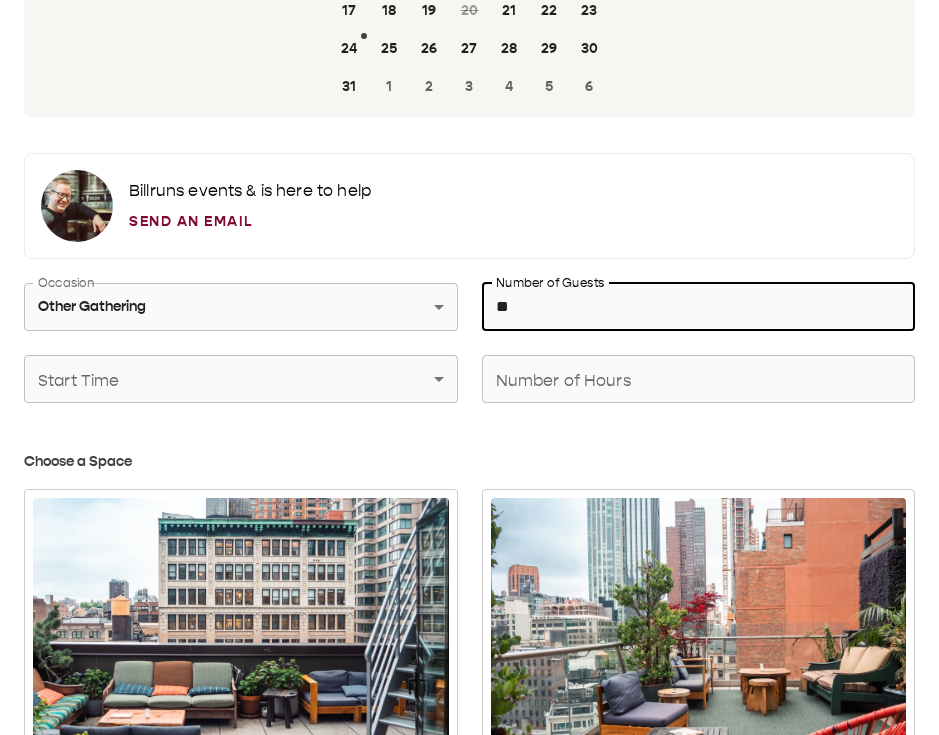 type on "**" 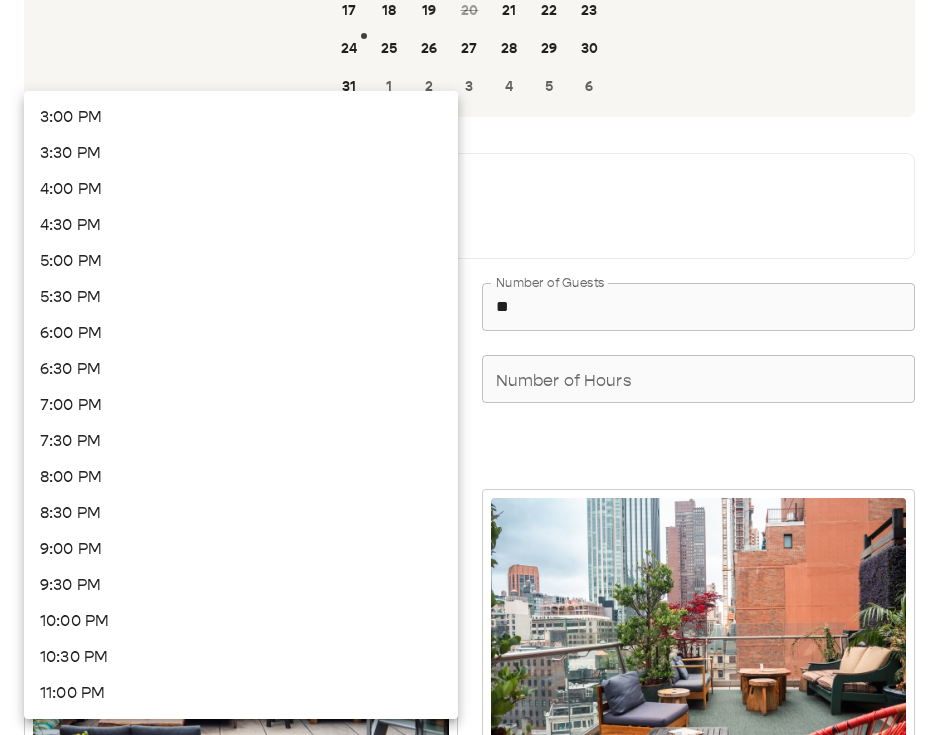 click on "6:30 PM" at bounding box center (241, 369) 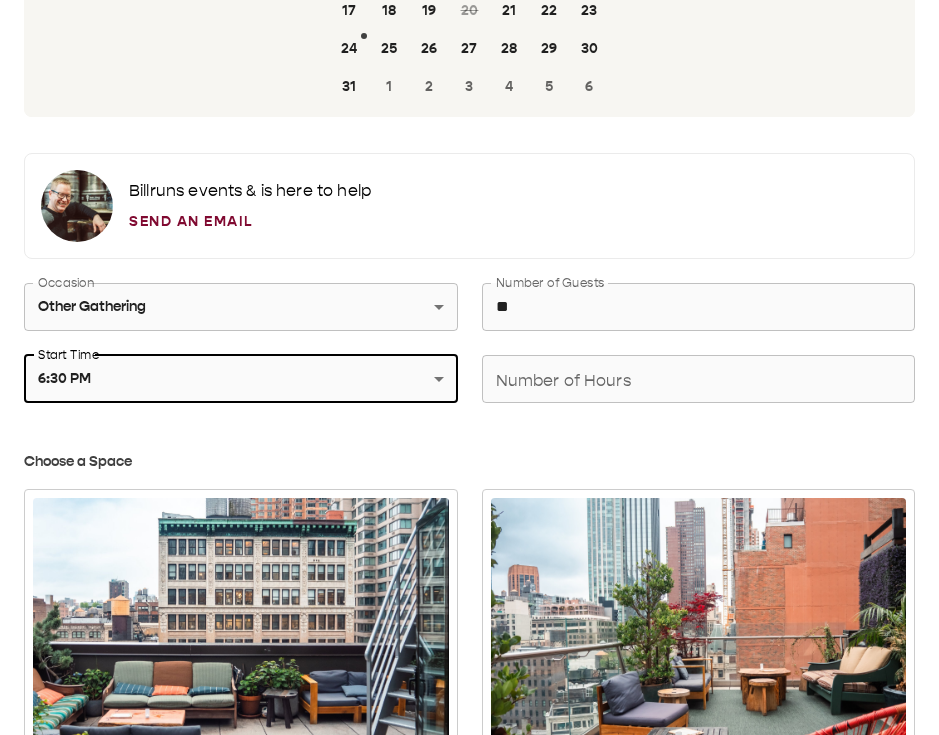 type on "*******" 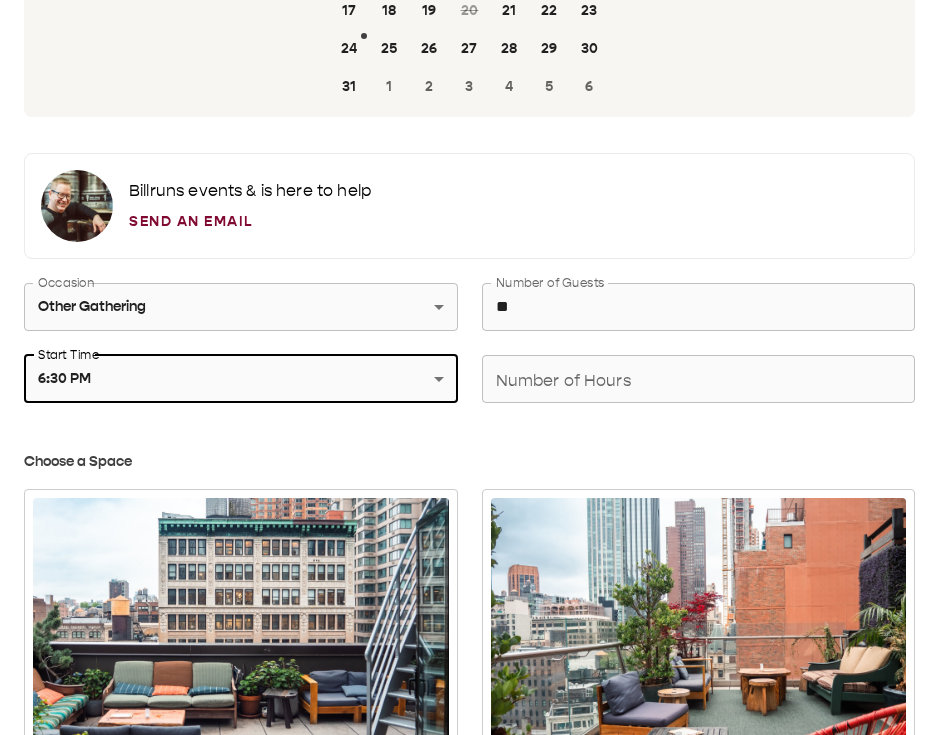 click on "Number of Hours" at bounding box center (699, 379) 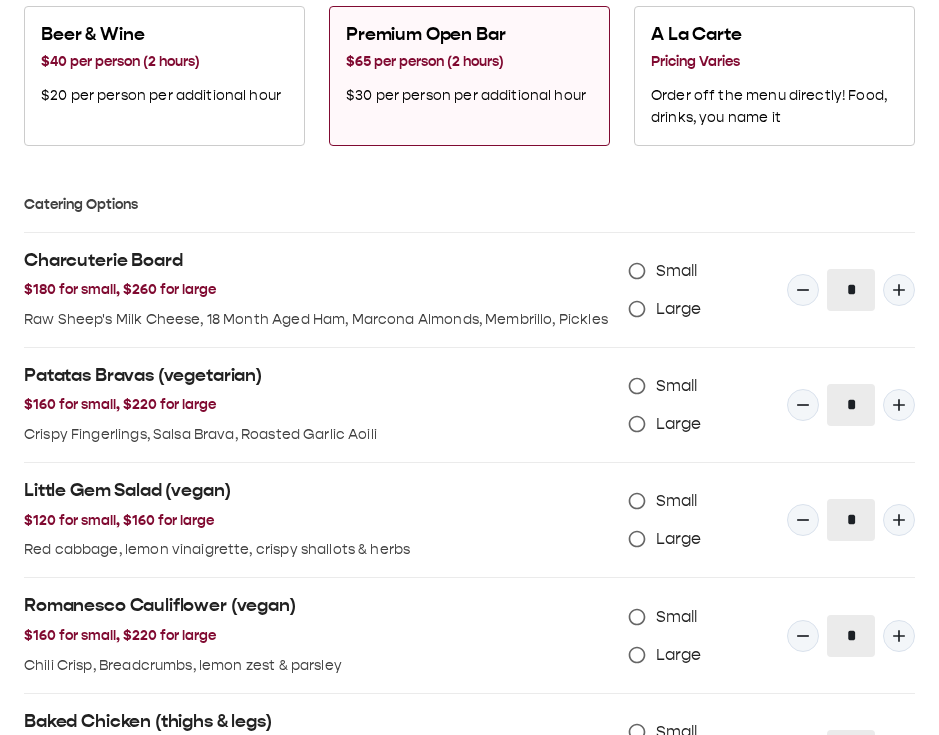 scroll, scrollTop: 1905, scrollLeft: 0, axis: vertical 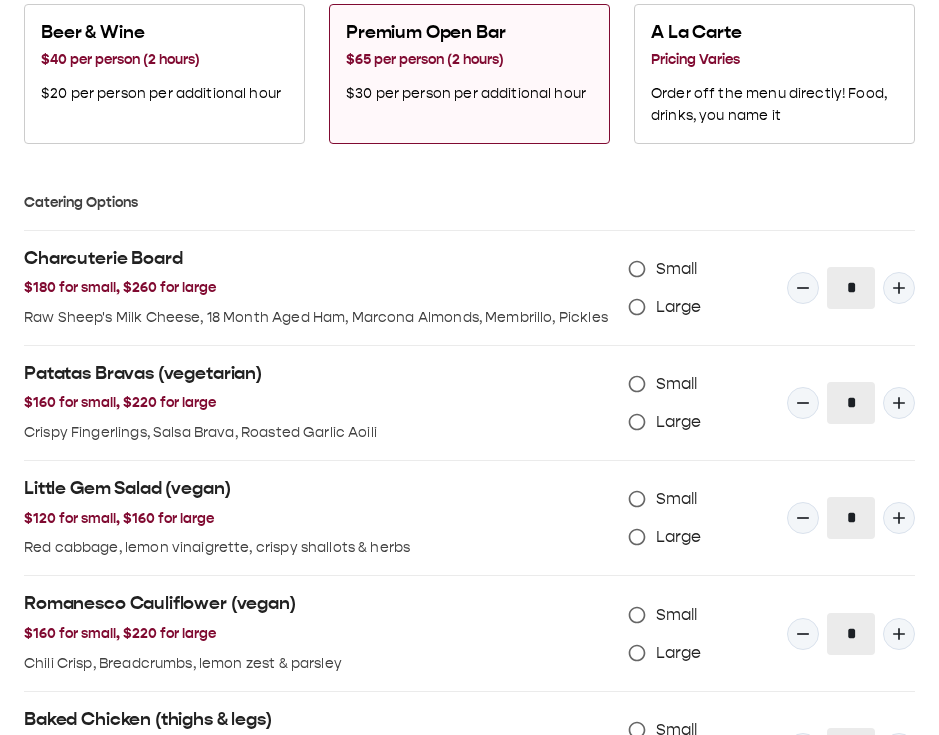 type on "*" 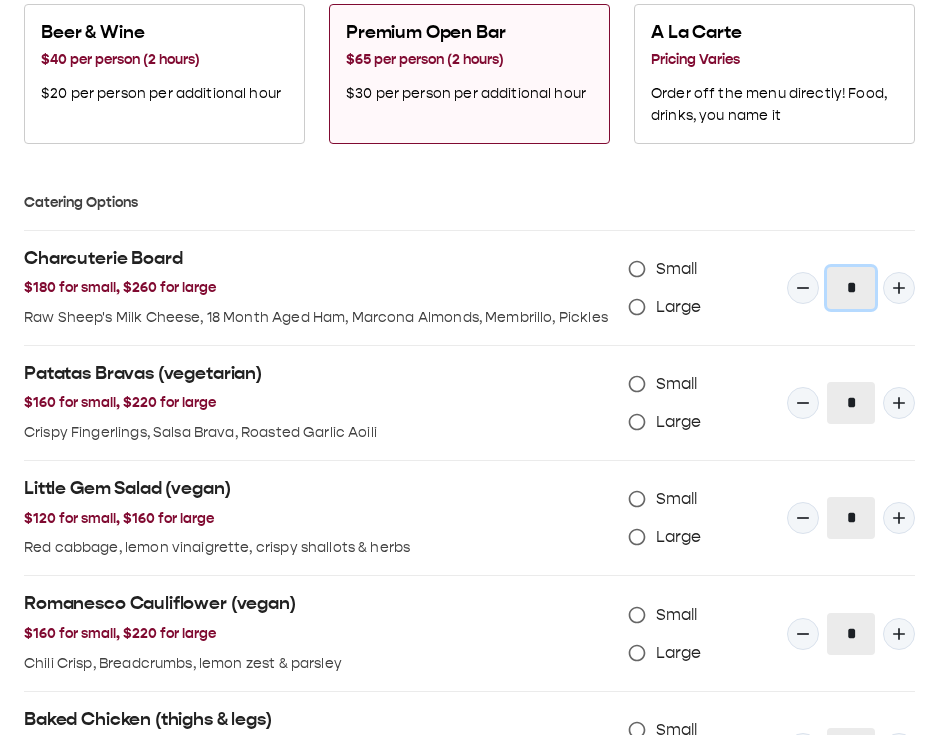 click 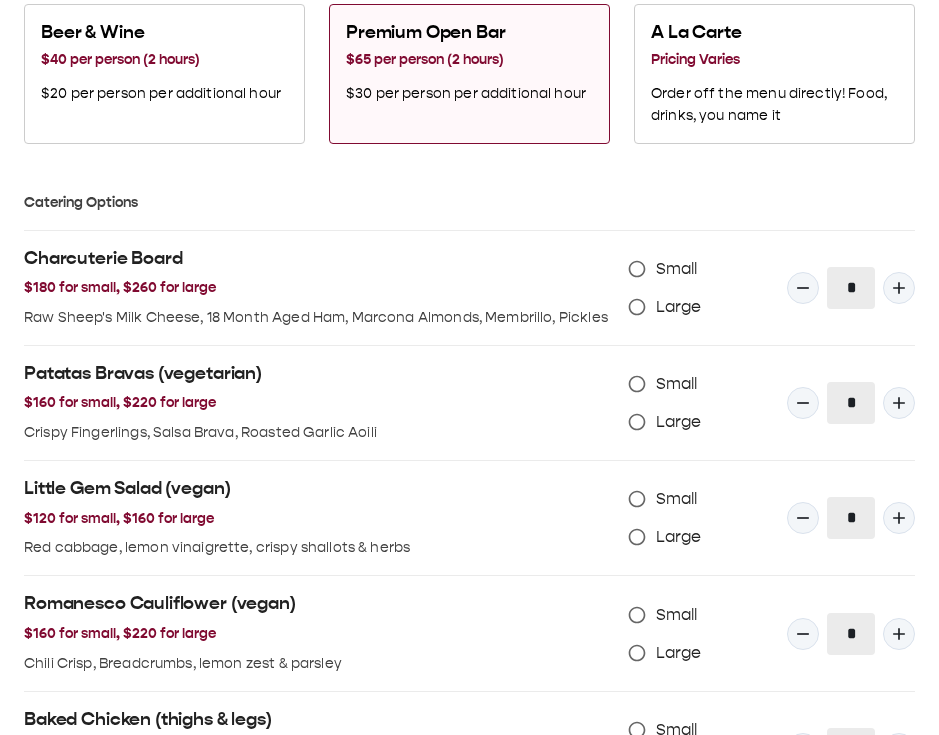 click on "Large" at bounding box center [679, 307] 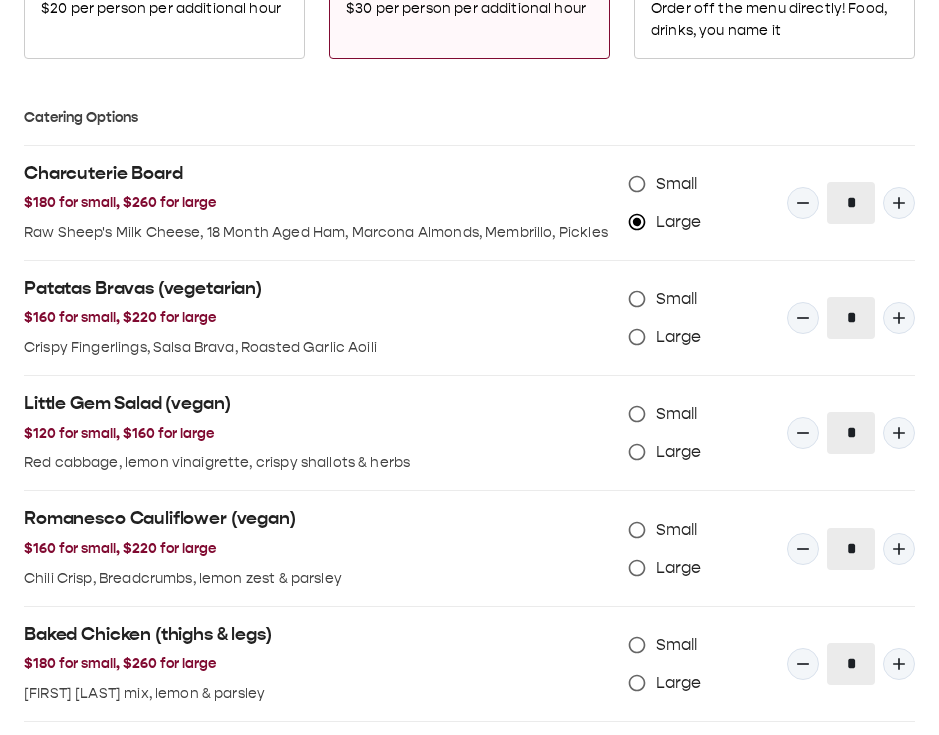 scroll, scrollTop: 2006, scrollLeft: 0, axis: vertical 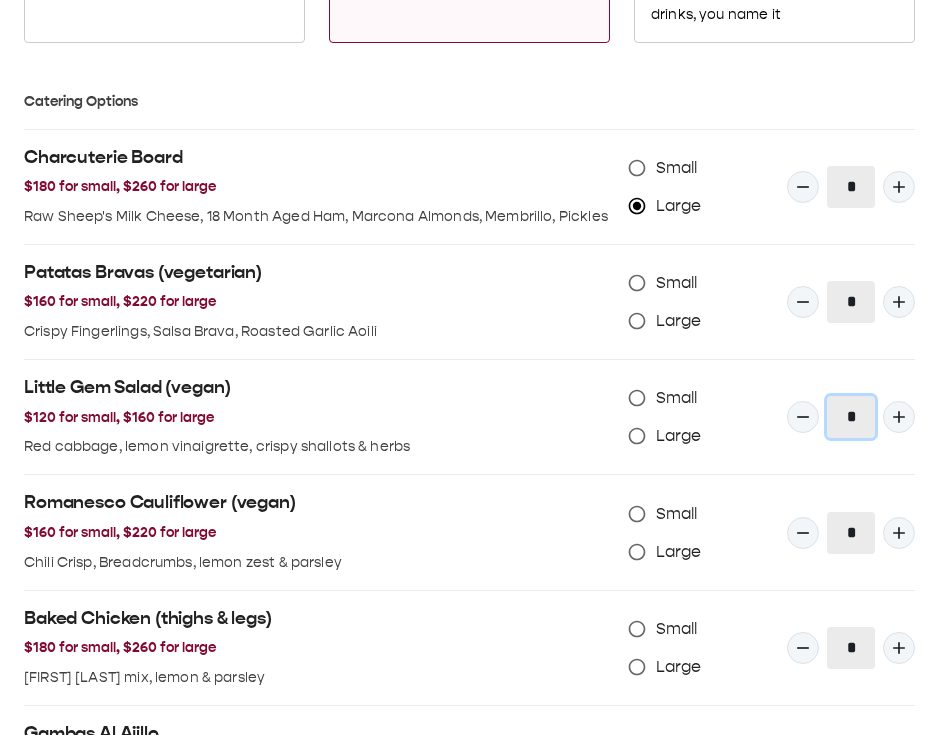 click at bounding box center (899, 417) 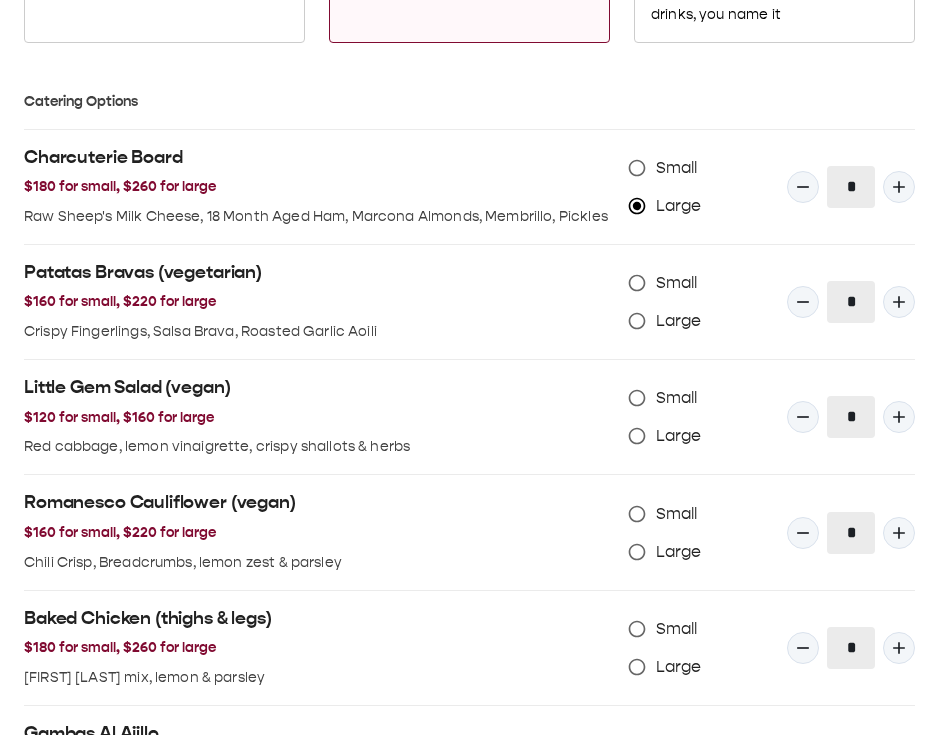 click on "Large" at bounding box center [679, 436] 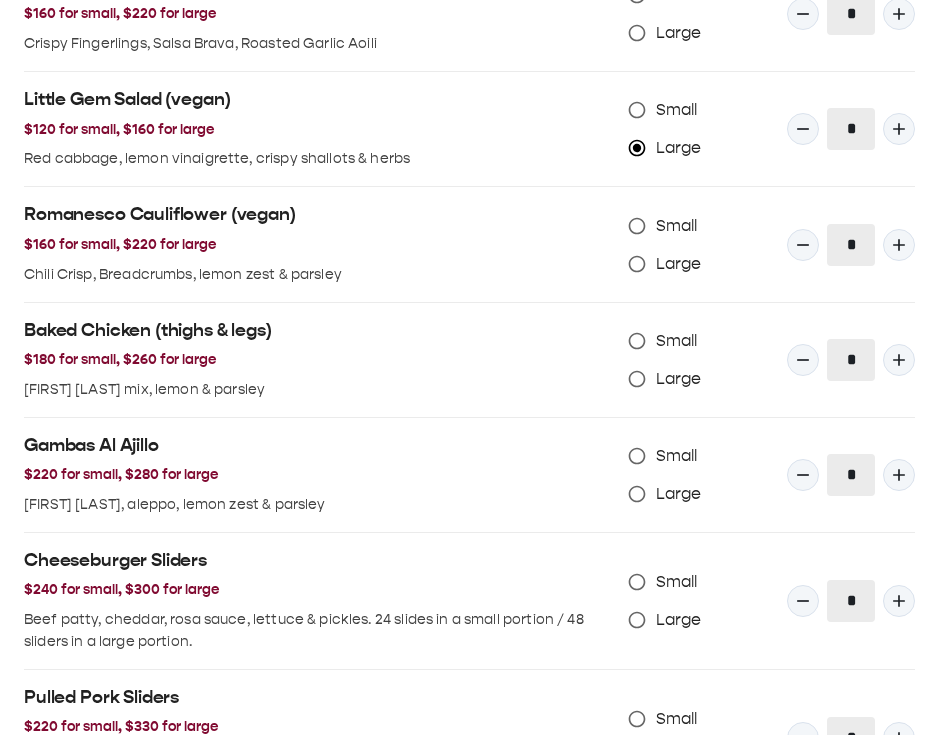 scroll, scrollTop: 2305, scrollLeft: 0, axis: vertical 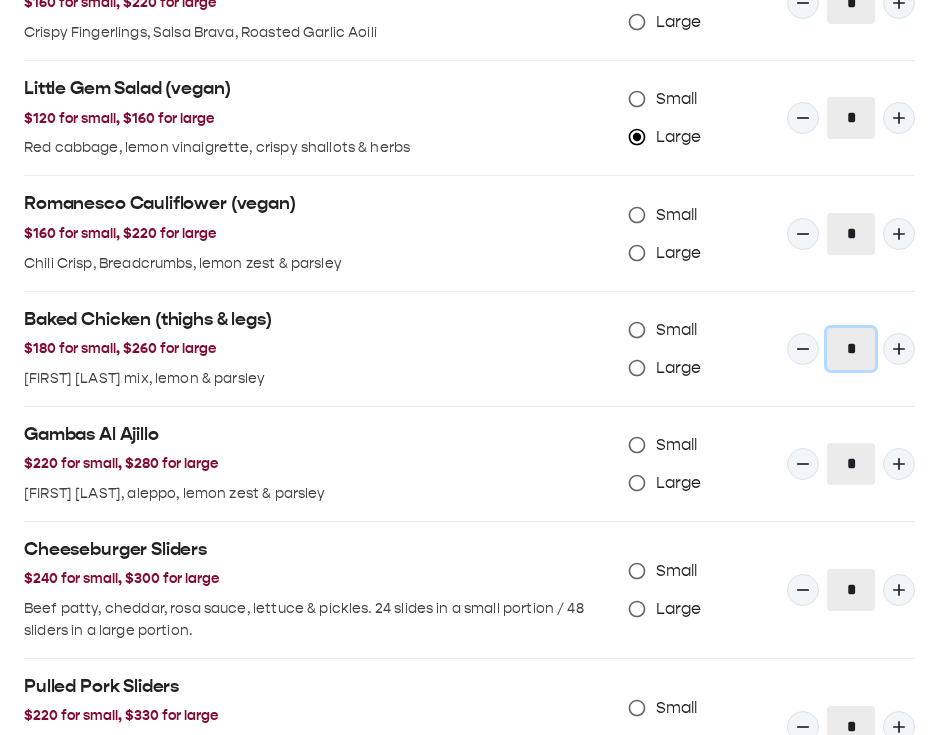 click 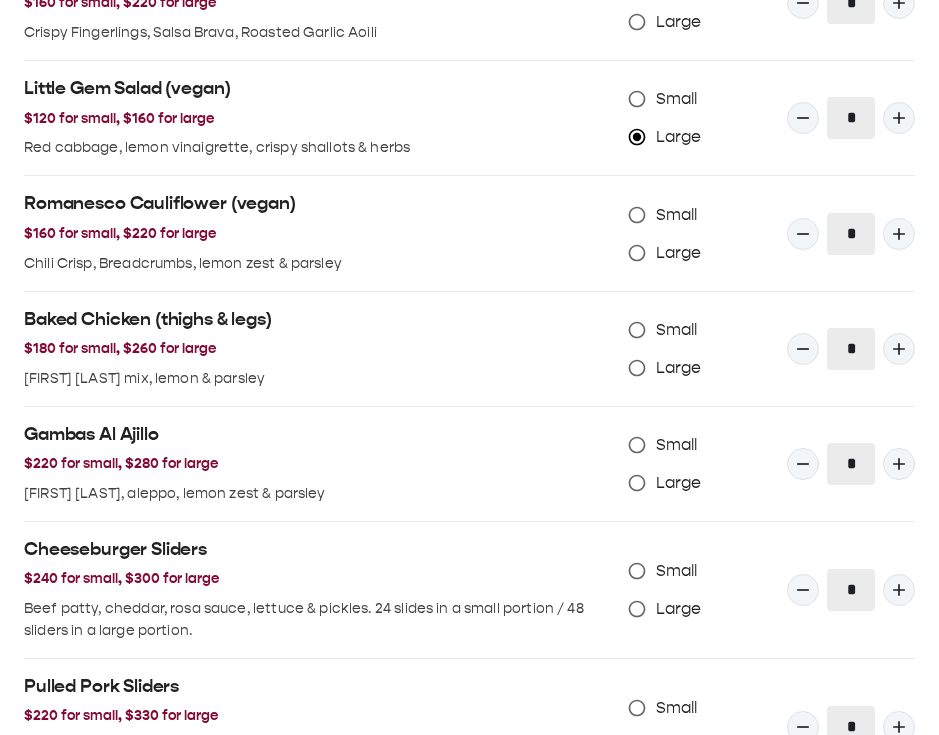 click on "Large" at bounding box center [679, 368] 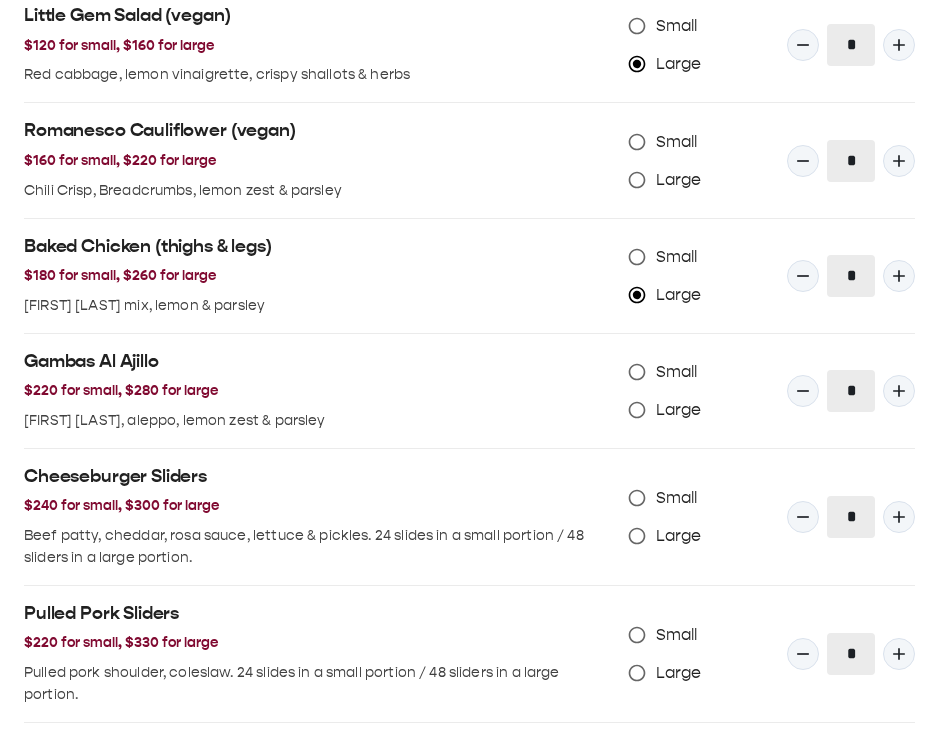 scroll, scrollTop: 2392, scrollLeft: 0, axis: vertical 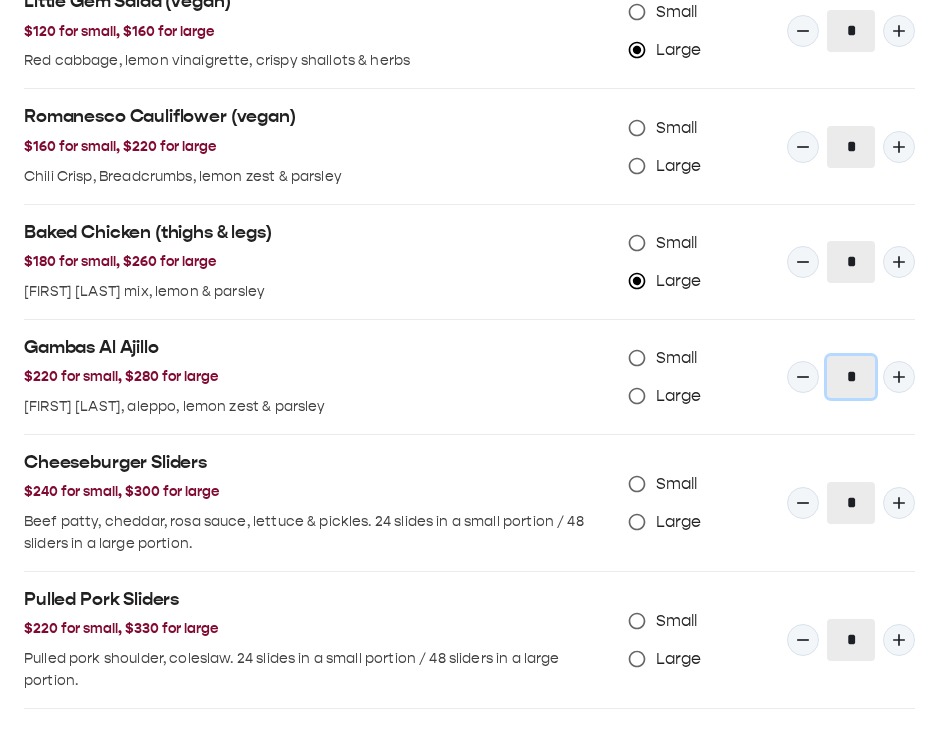 click 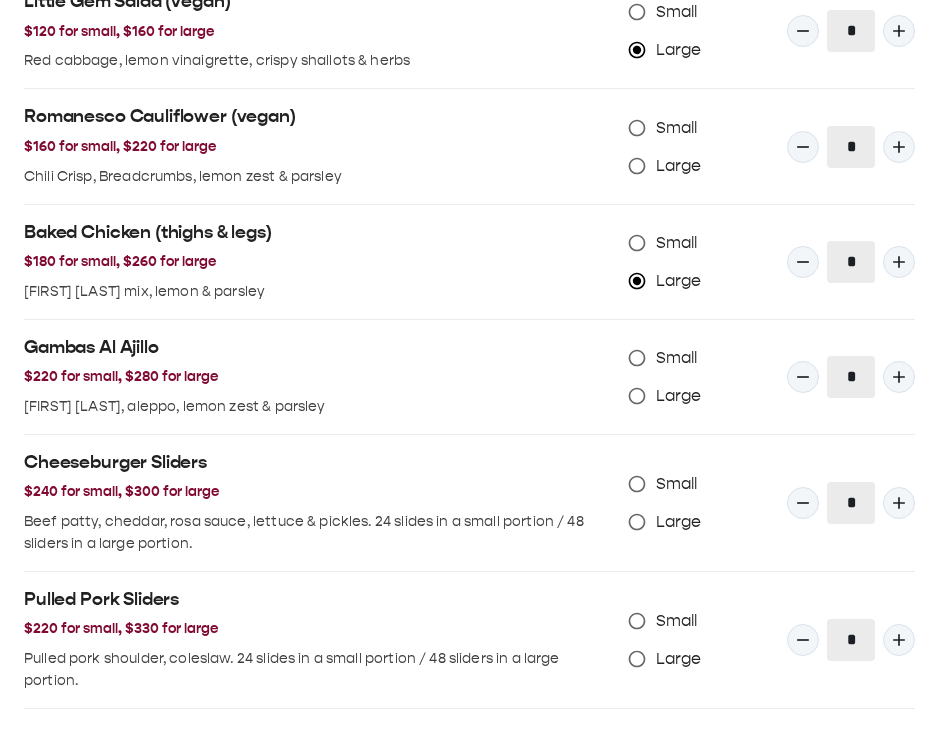 click on "Large" at bounding box center [679, 396] 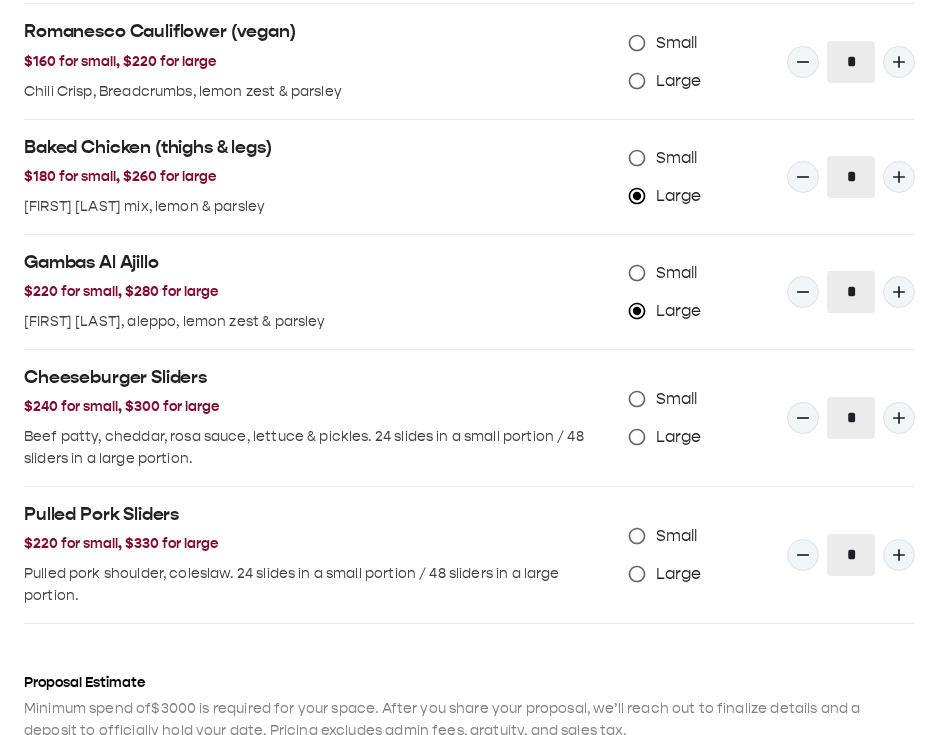 scroll, scrollTop: 2480, scrollLeft: 0, axis: vertical 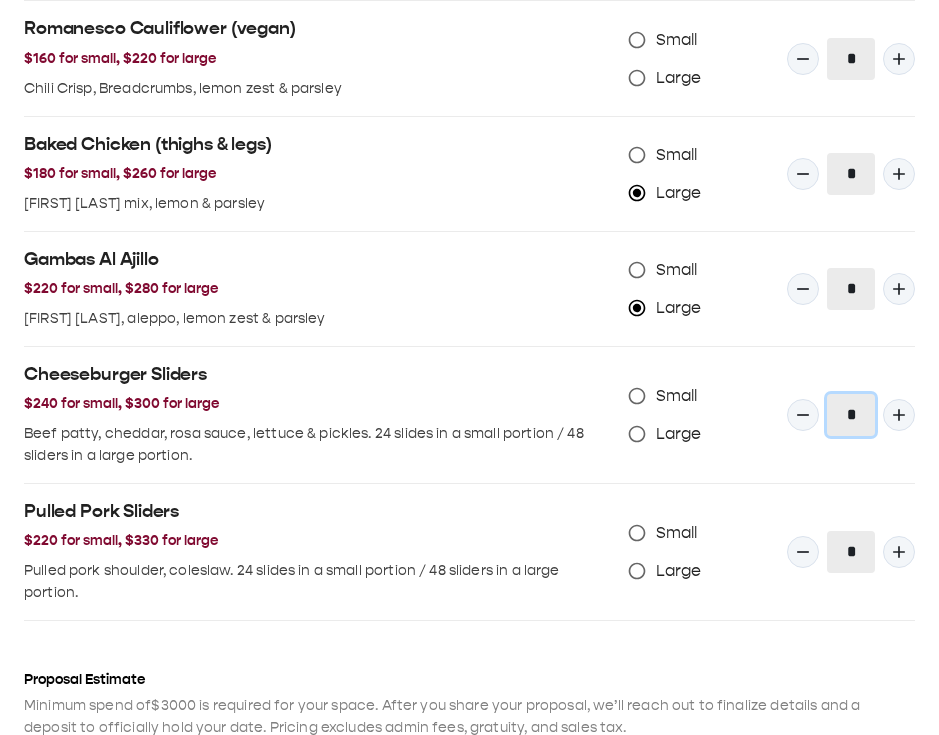click 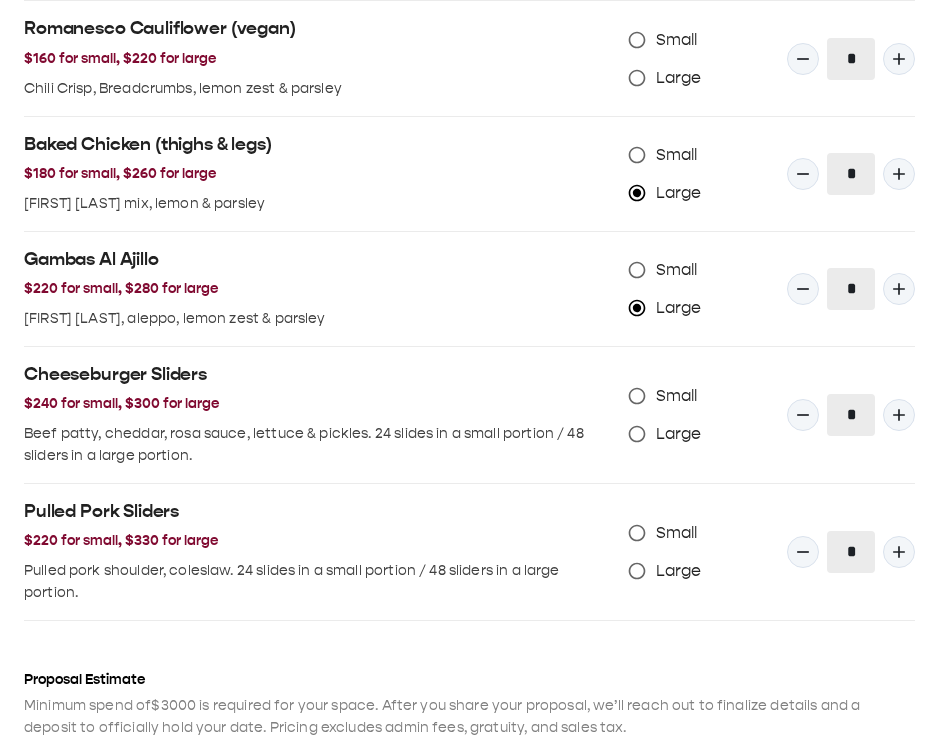 click on "Large" at bounding box center (679, 434) 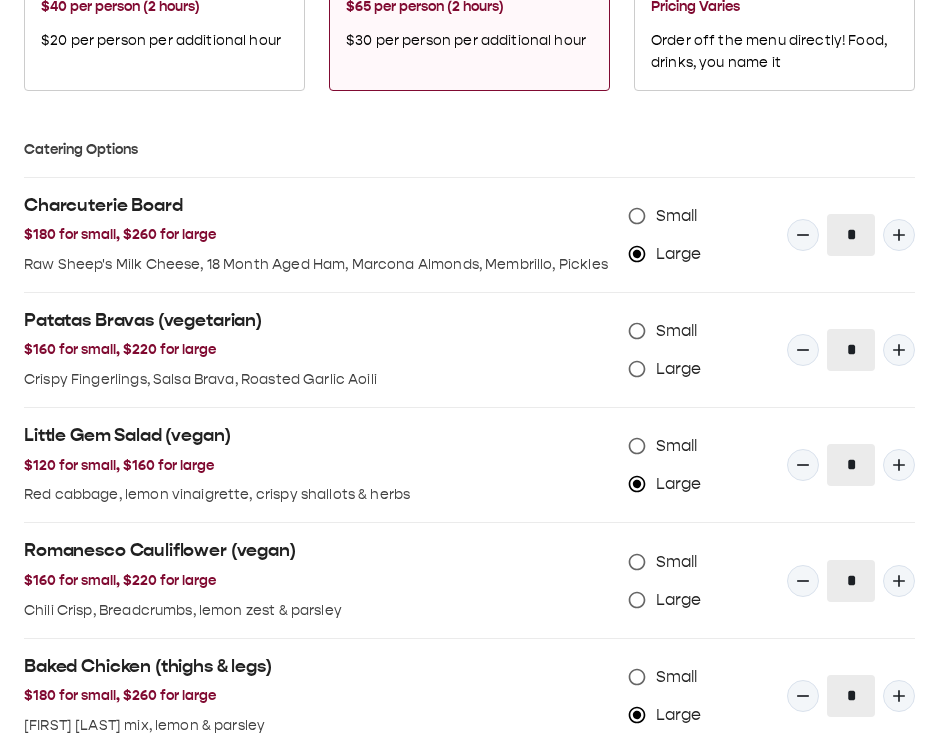 scroll, scrollTop: 1956, scrollLeft: 0, axis: vertical 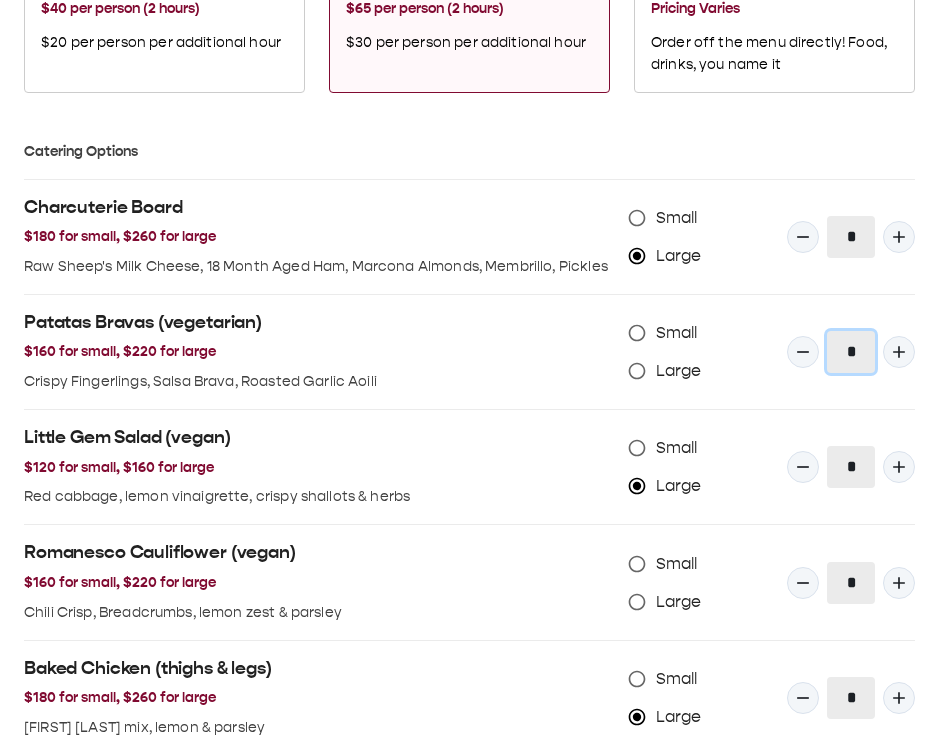 click 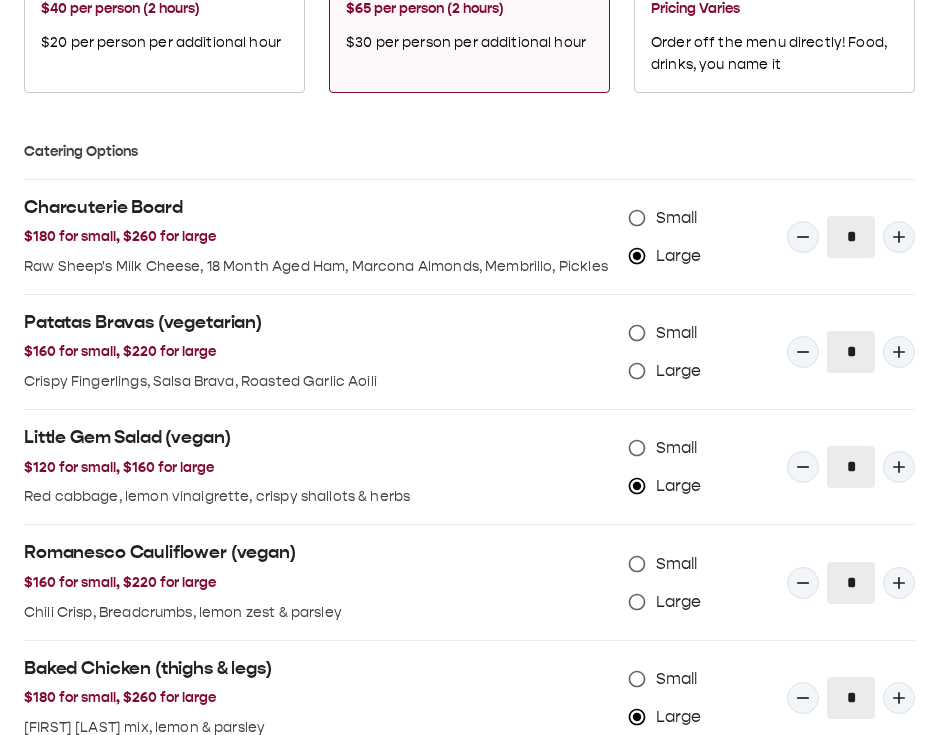 click on "Large" at bounding box center [679, 371] 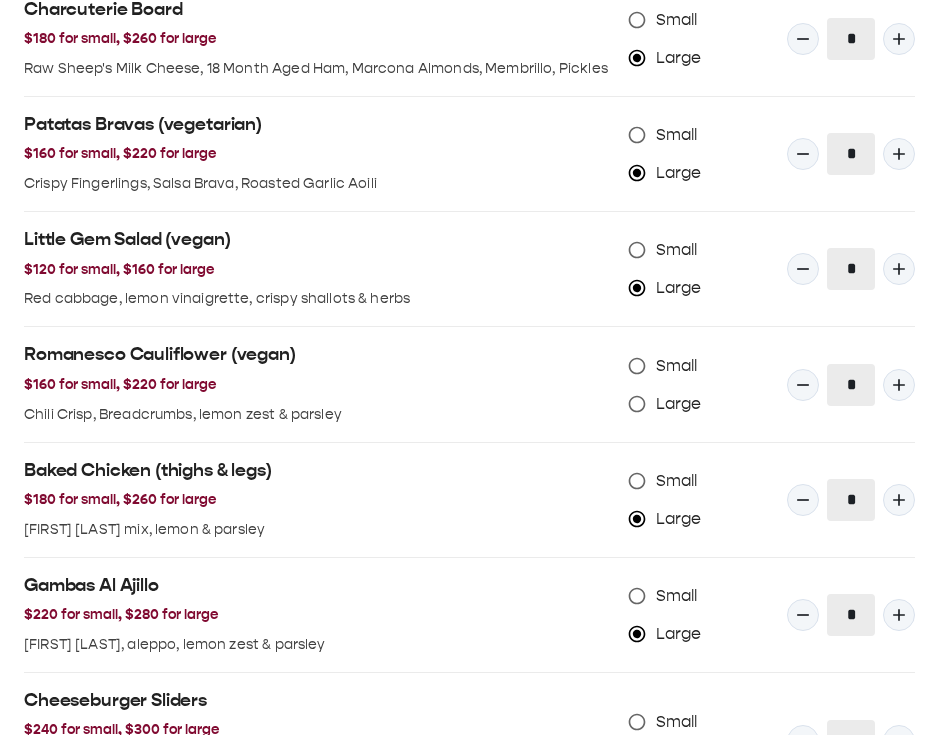 scroll, scrollTop: 2165, scrollLeft: 0, axis: vertical 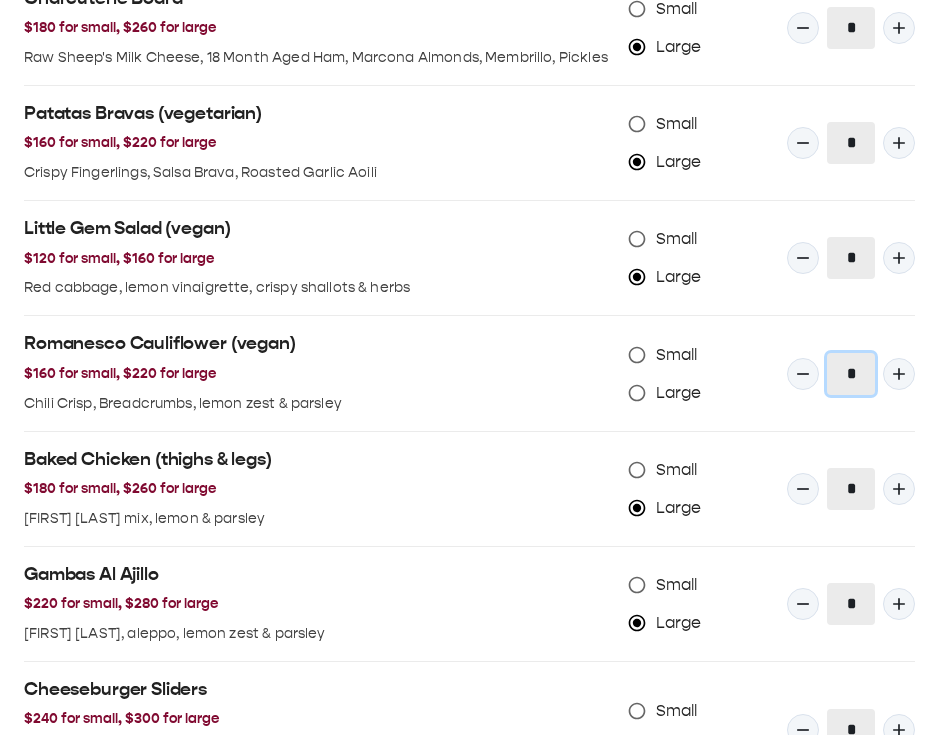 click at bounding box center (899, 374) 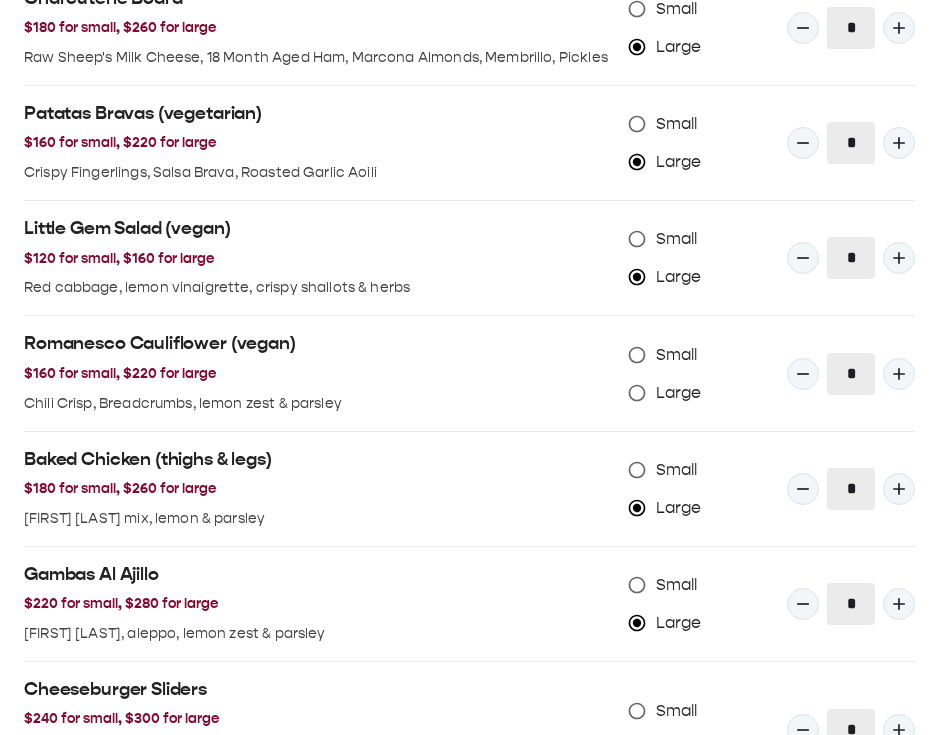 click on "Large" at bounding box center (679, 393) 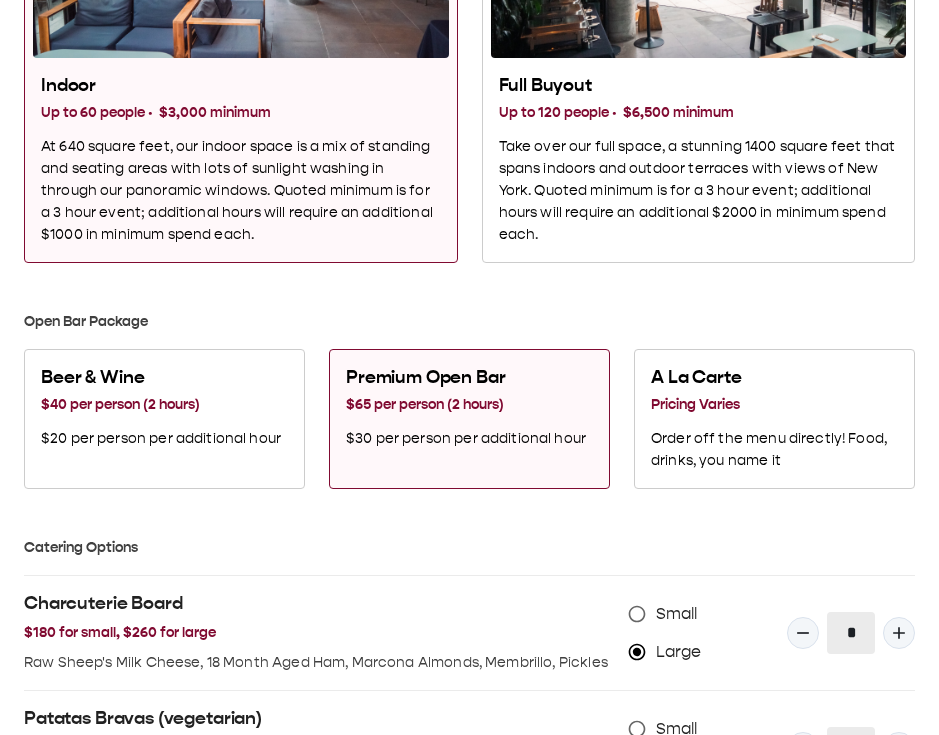 scroll, scrollTop: 1536, scrollLeft: 0, axis: vertical 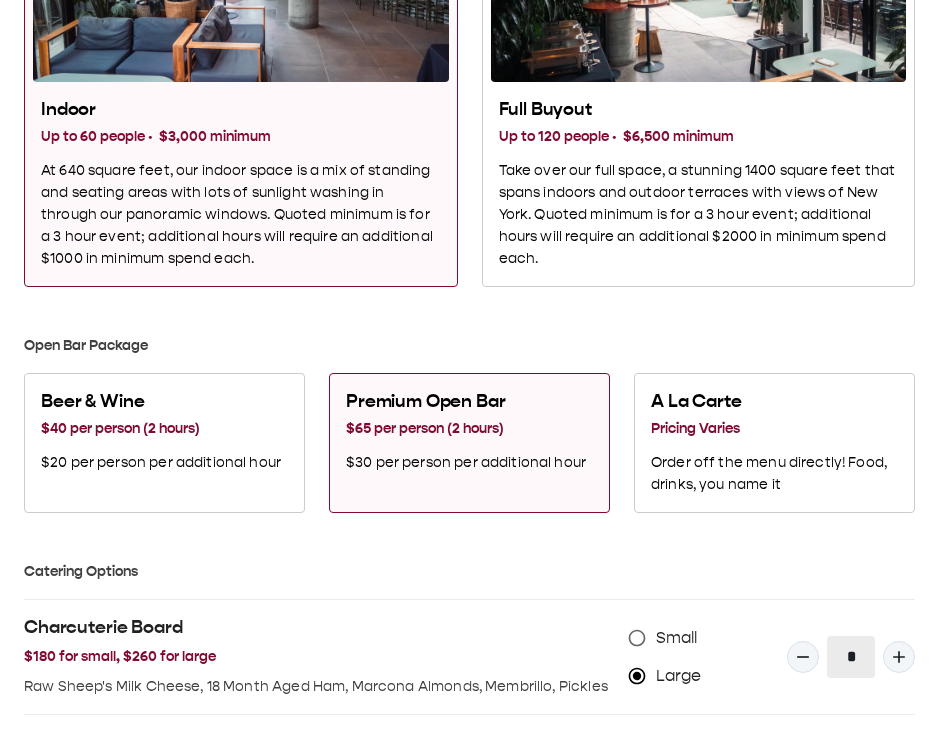 click on "$30 per person per additional hour" at bounding box center [466, 463] 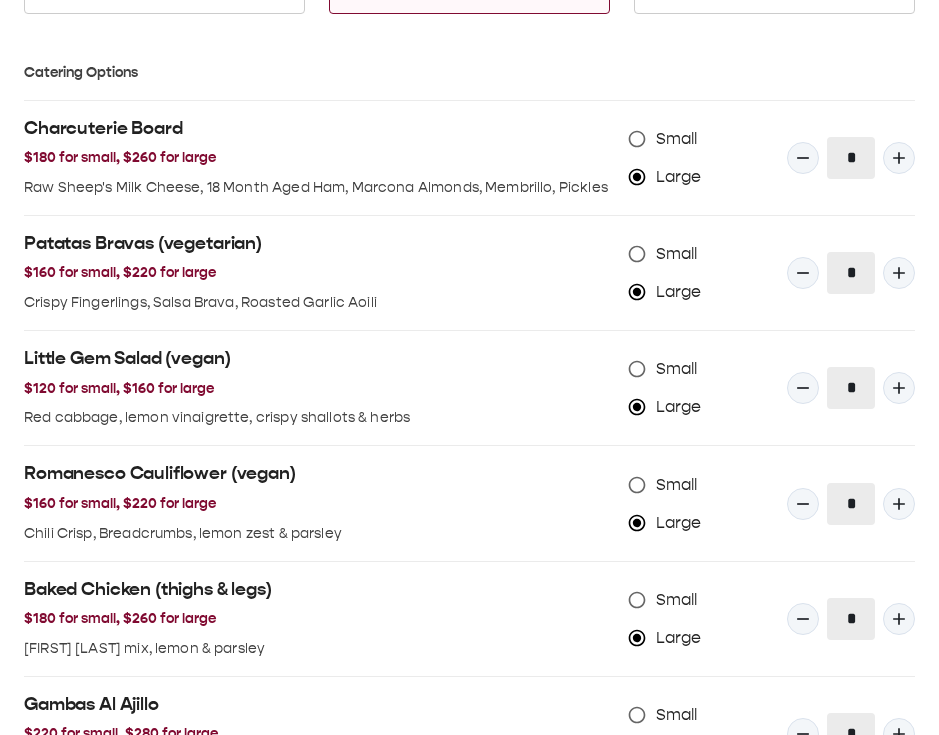scroll, scrollTop: 1993, scrollLeft: 0, axis: vertical 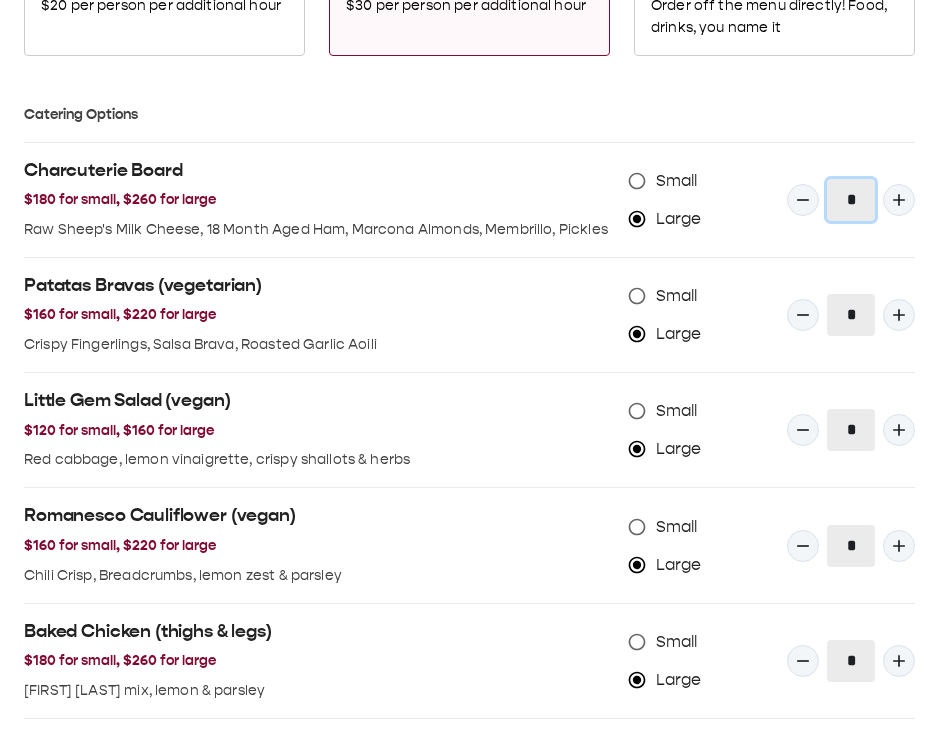click at bounding box center [899, 200] 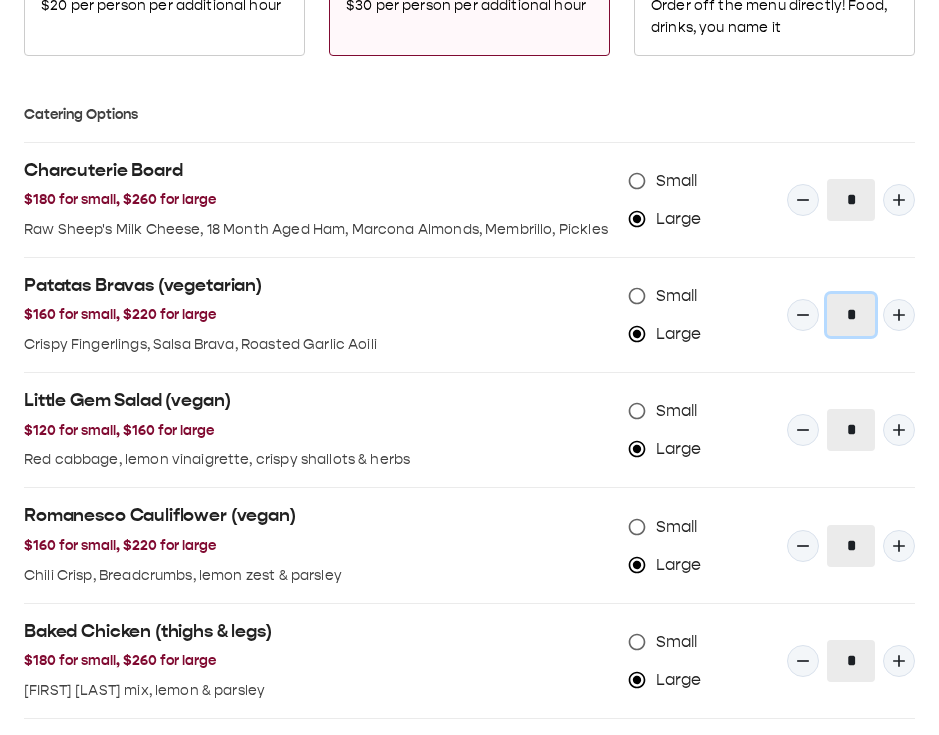 click 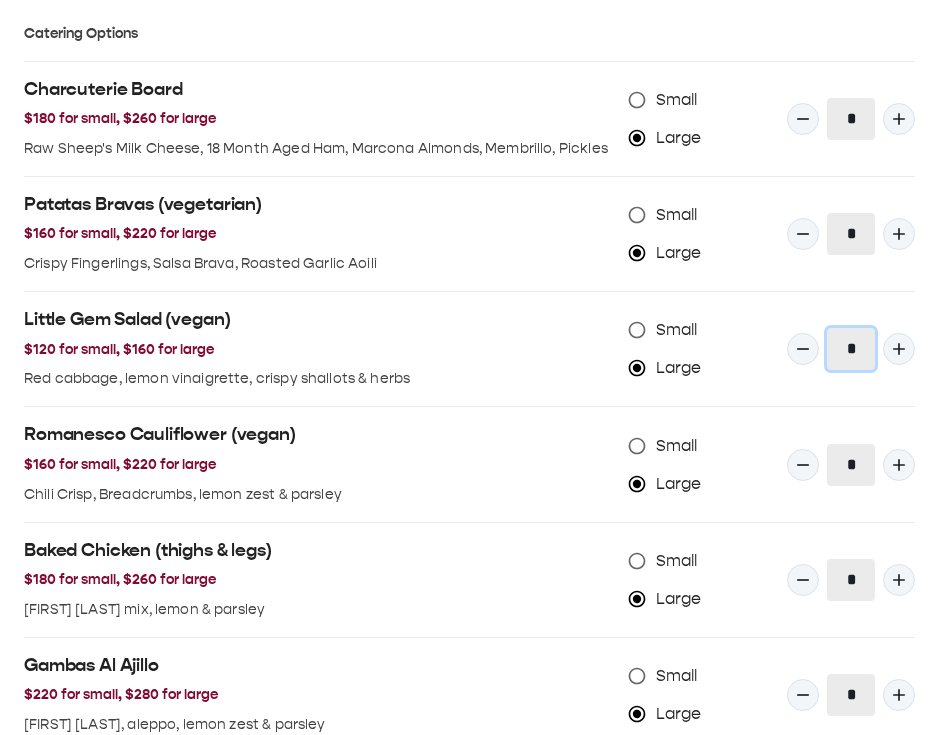 click 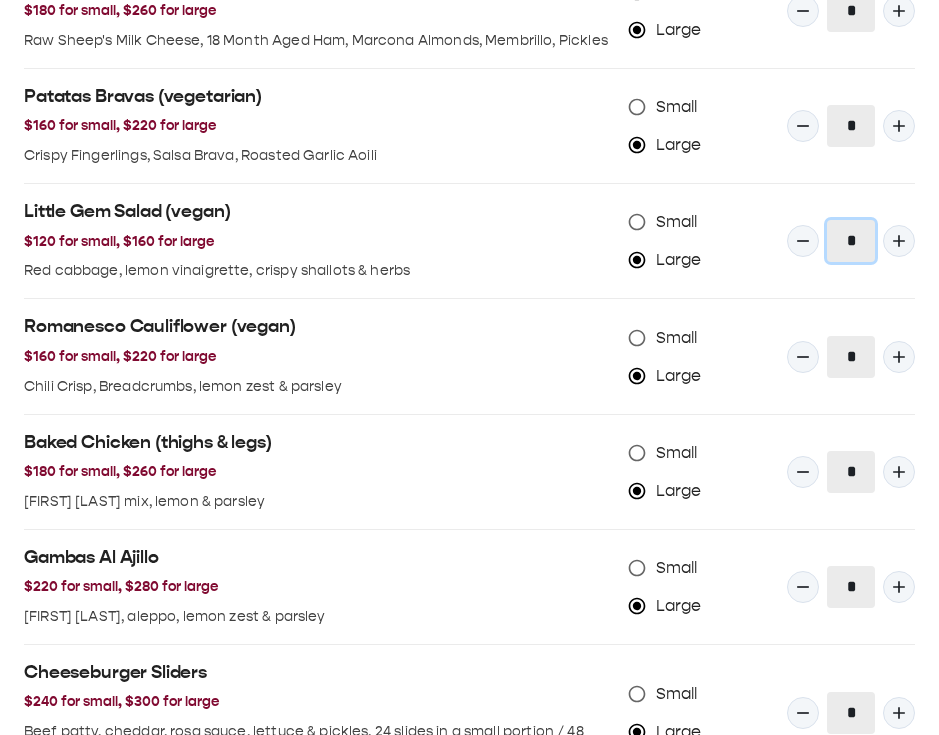 scroll, scrollTop: 2185, scrollLeft: 0, axis: vertical 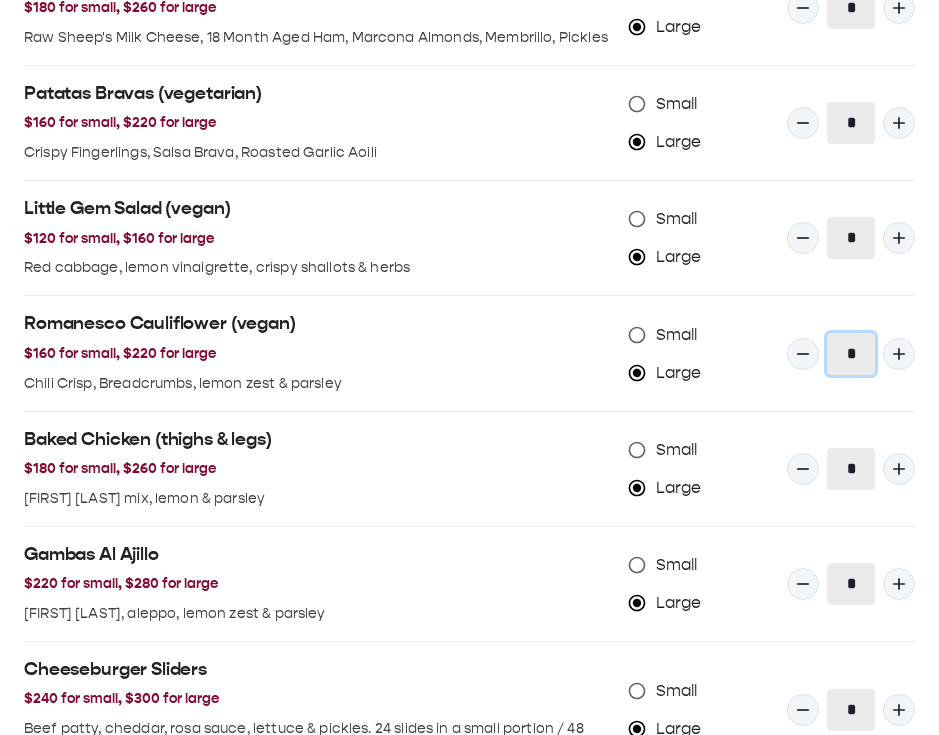 click 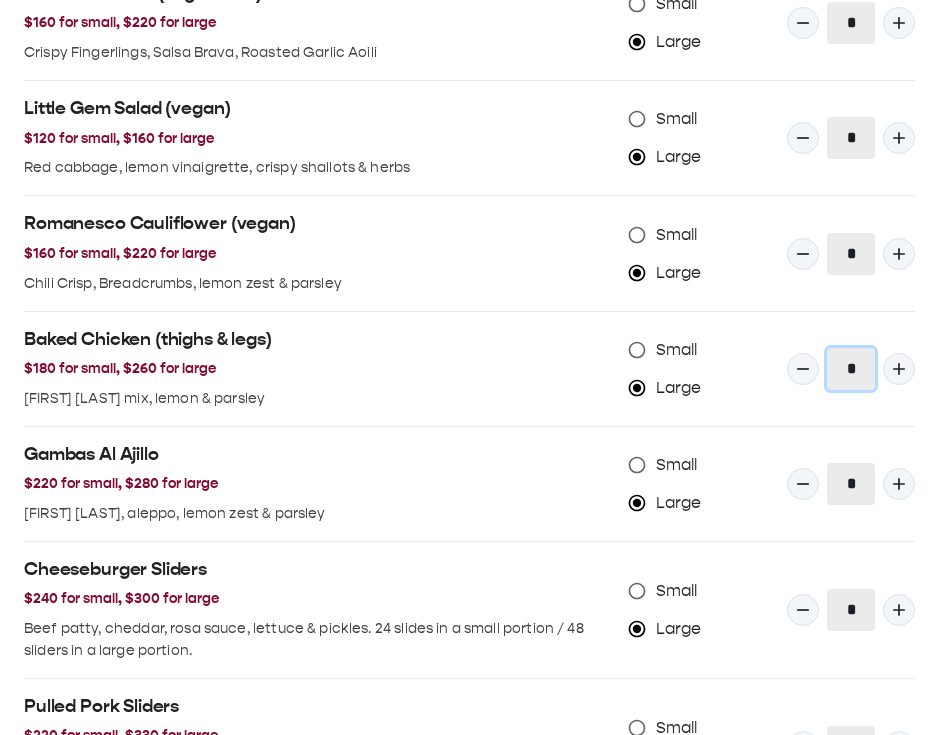 click 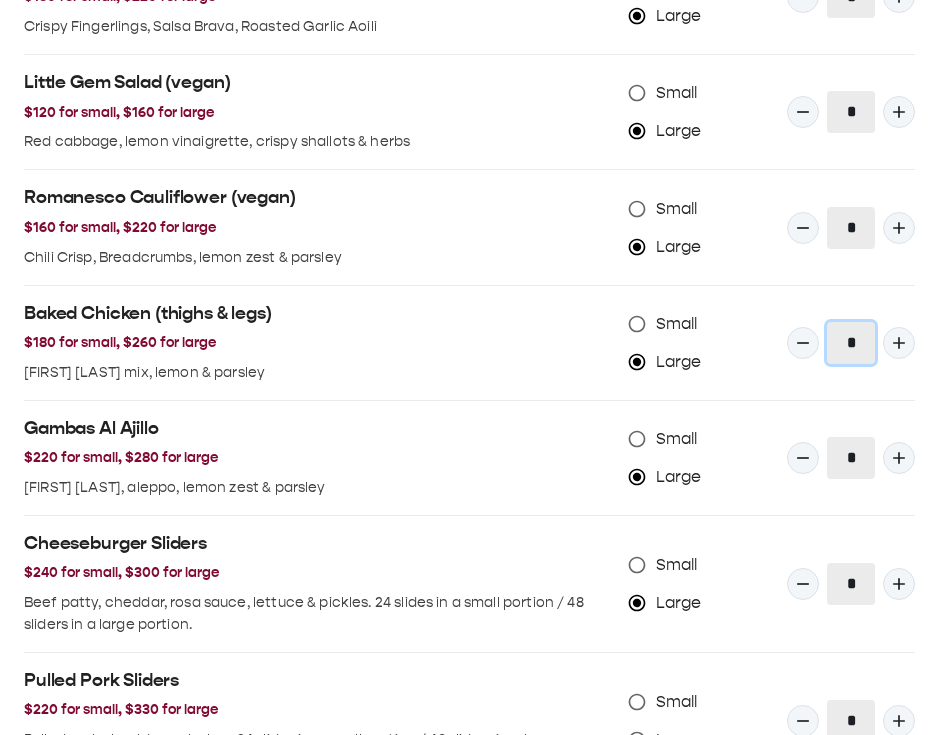 scroll, scrollTop: 2385, scrollLeft: 0, axis: vertical 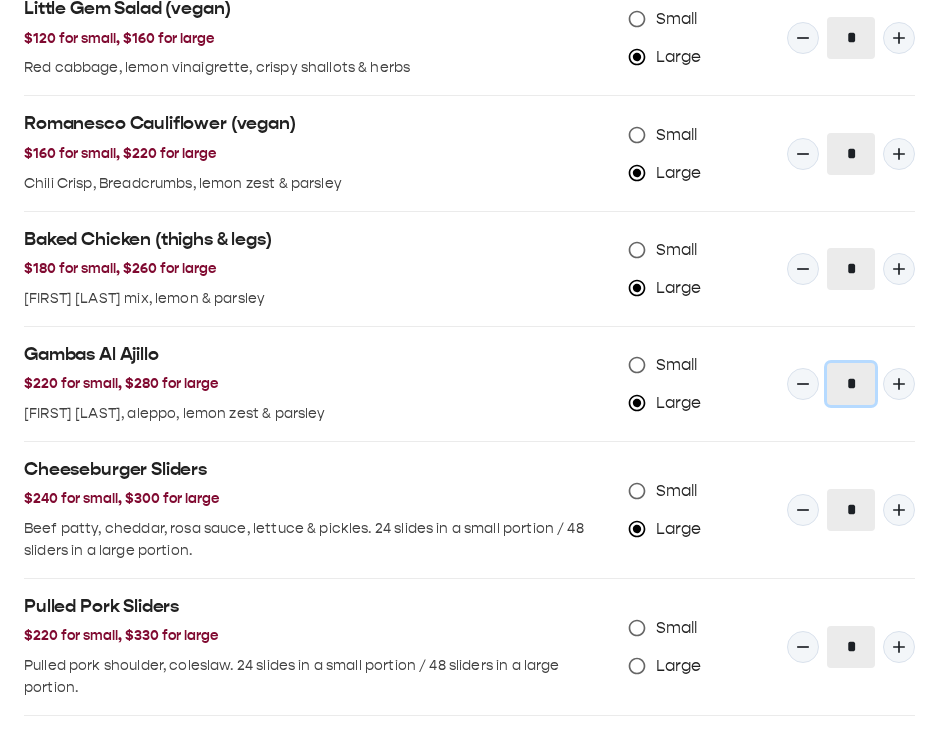 click 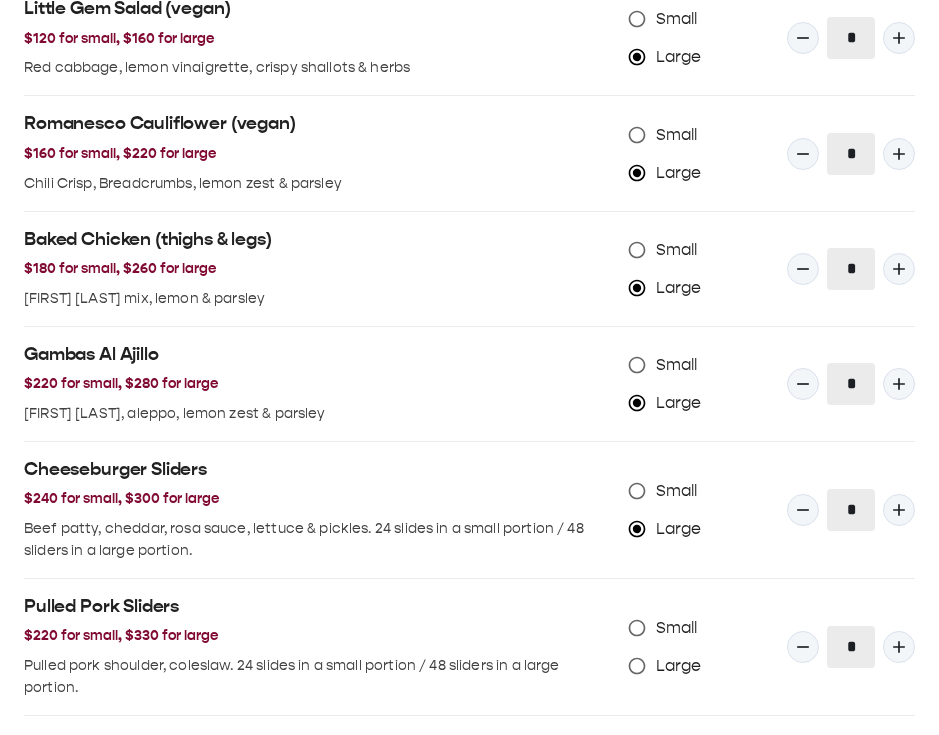 click on "Cheeseburger Sliders $240 for small, $300 for large Beef patty, cheddar, rosa sauce, lettuce & pickles. 24 slides in a small portion / 48 sliders in a large portion." at bounding box center [310, 502] 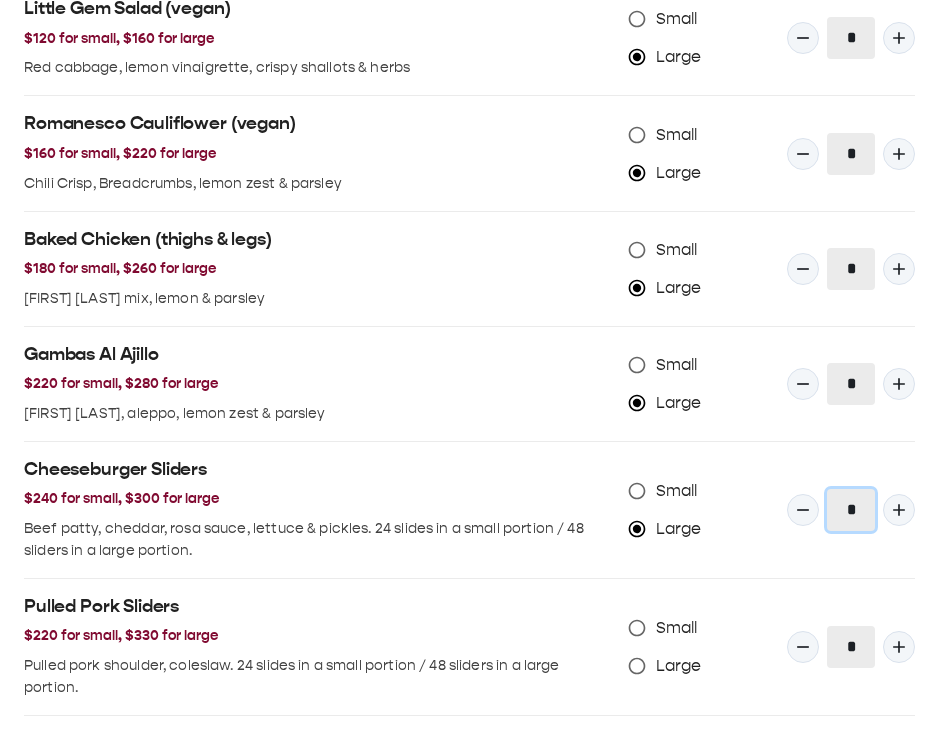 click 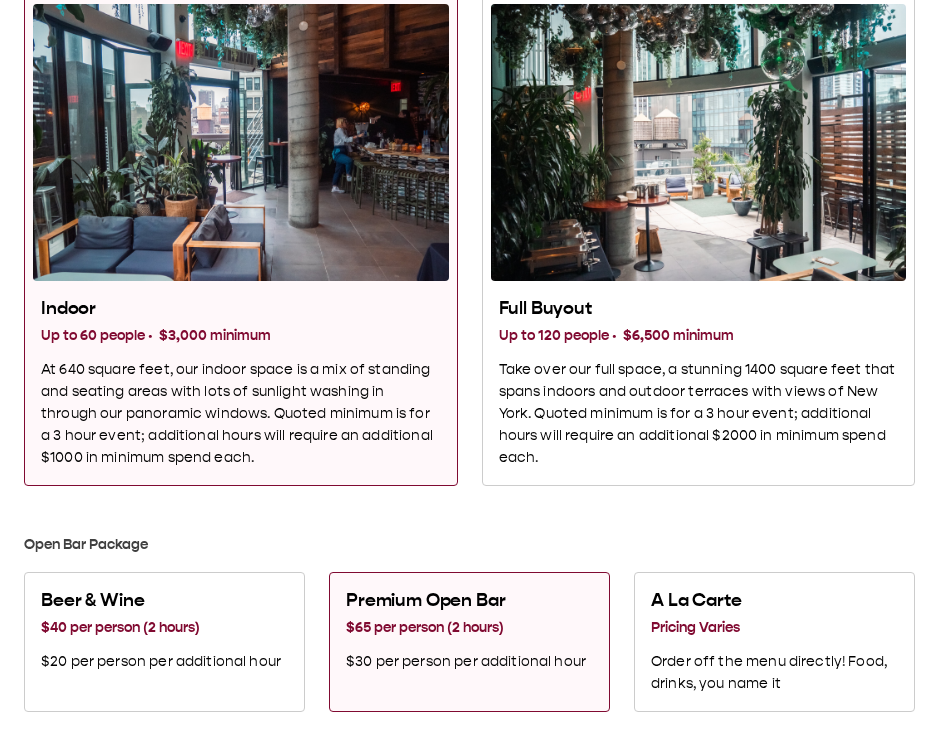 scroll, scrollTop: 1352, scrollLeft: 0, axis: vertical 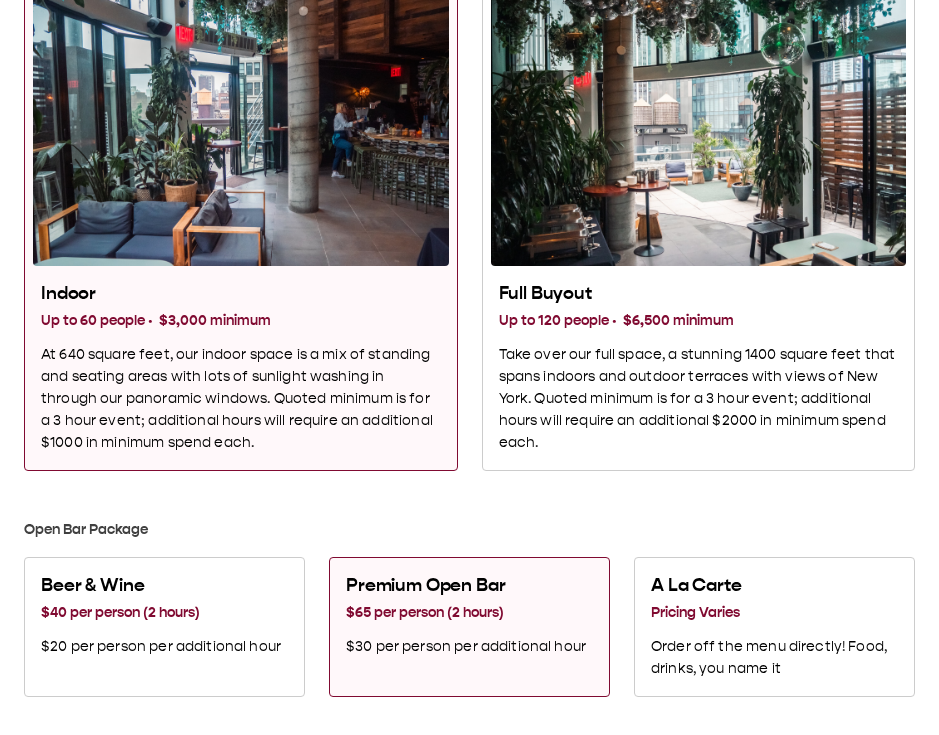click on "$40 per person (2 hours)" at bounding box center (161, 613) 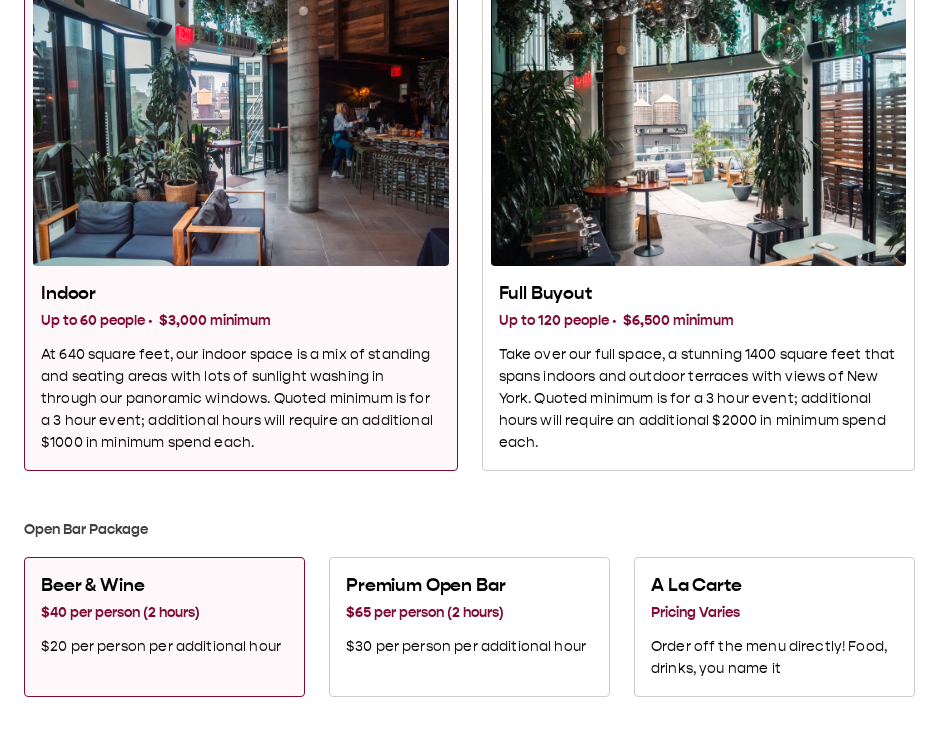 click on "Open Bar Package Beer & Wine $40 per person (2 hours) $20 per person per additional hour Premium Open Bar $65 per person (2 hours) $30 per person per additional hour A La Carte Pricing Varies Order off the menu directly! Food, drinks, you name it" at bounding box center [469, 584] 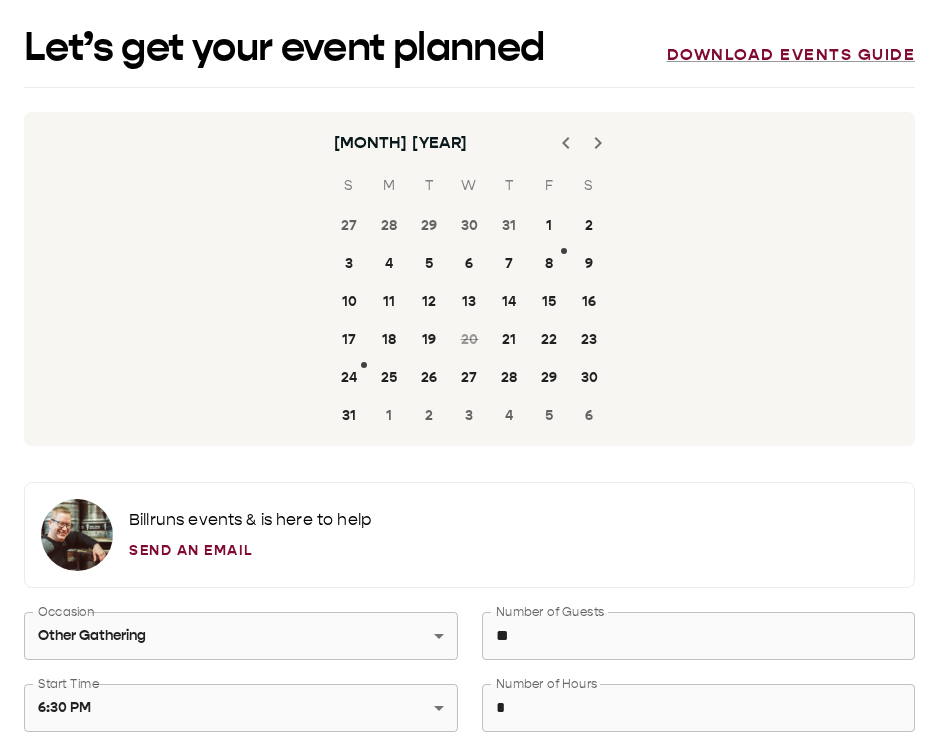 scroll, scrollTop: 0, scrollLeft: 0, axis: both 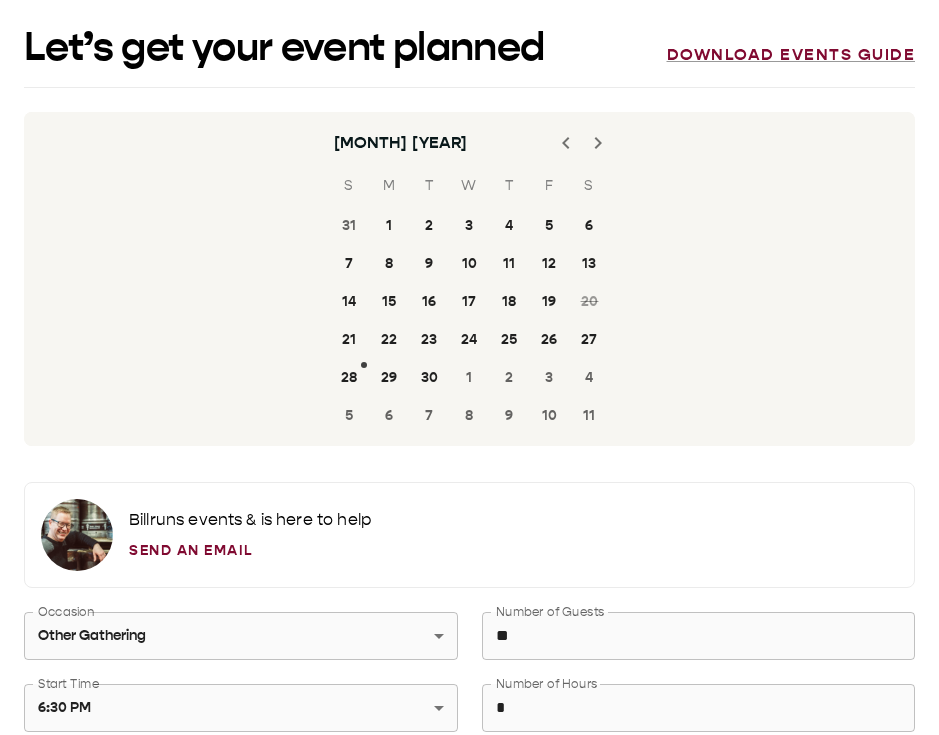 click at bounding box center (598, 143) 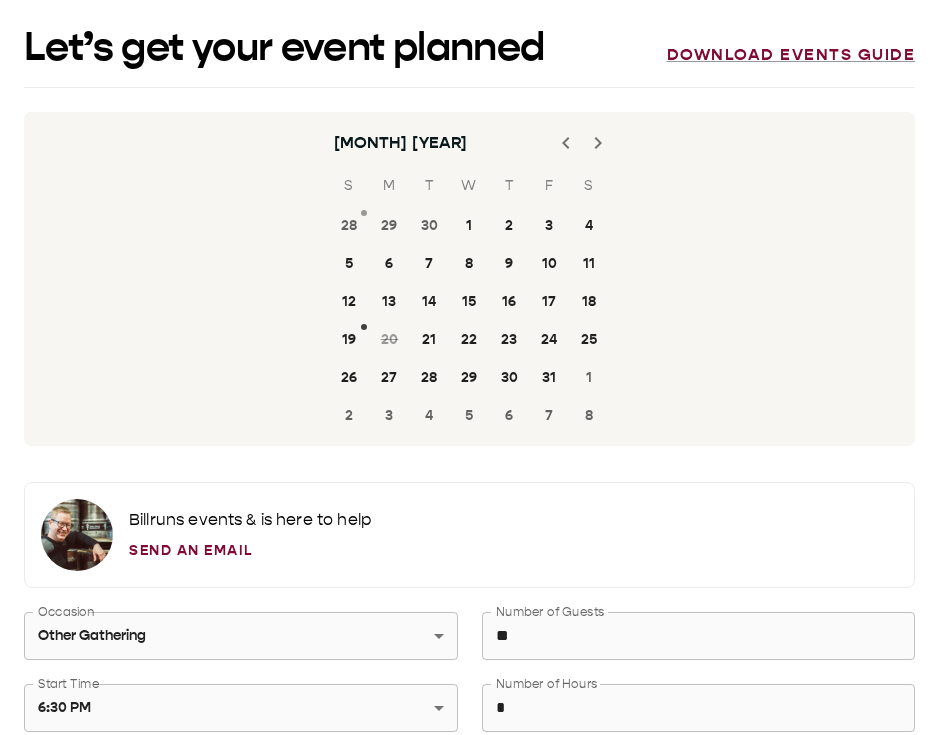 click 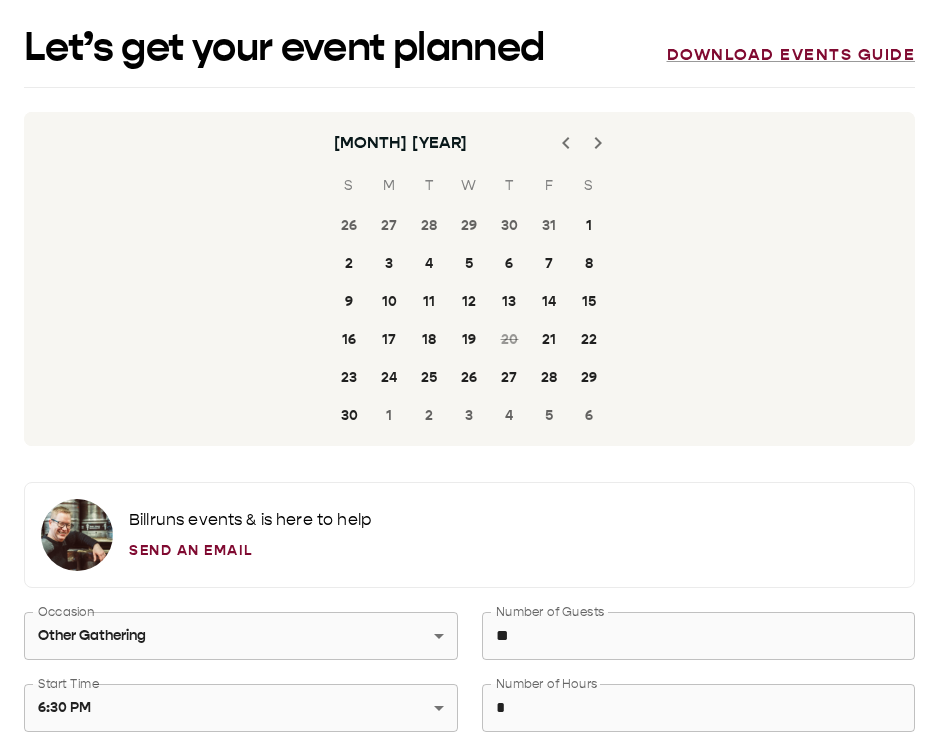 click 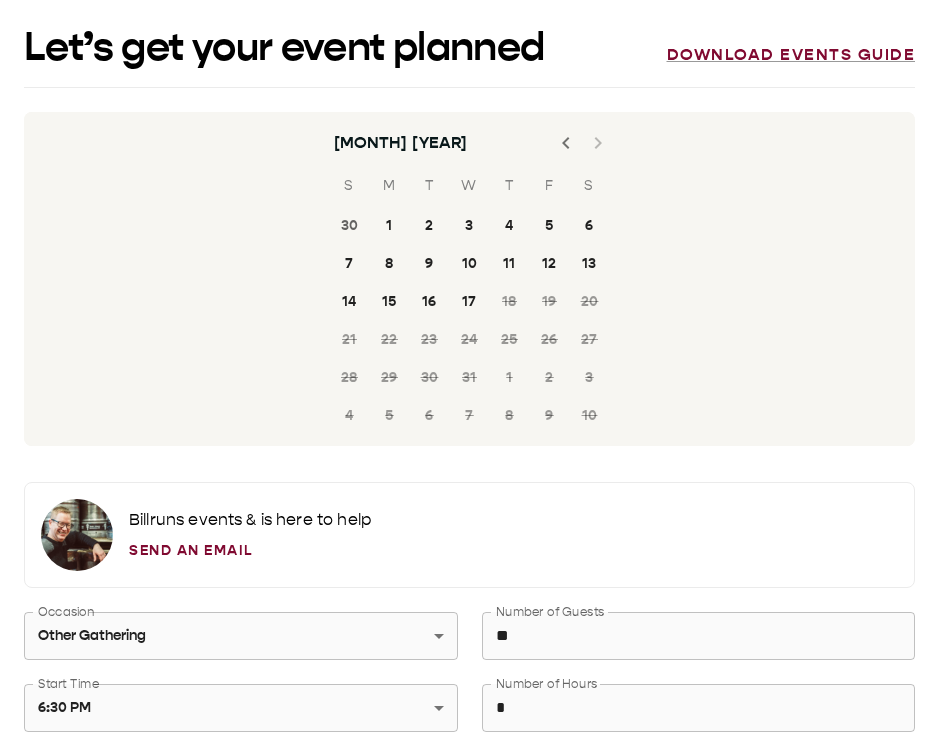 click at bounding box center (582, 143) 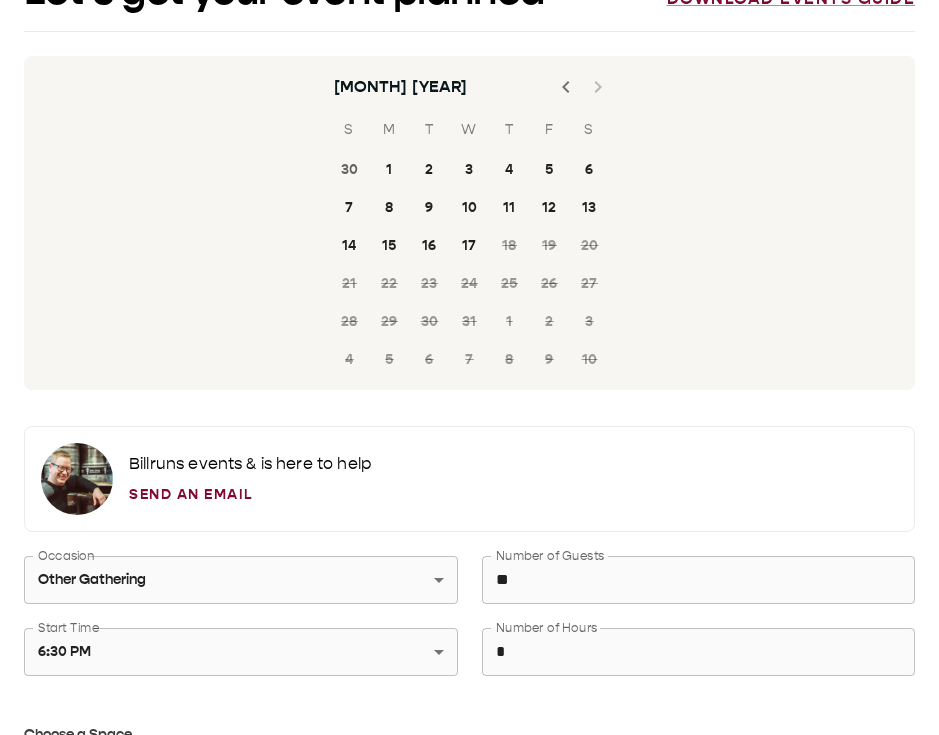 scroll, scrollTop: 58, scrollLeft: 0, axis: vertical 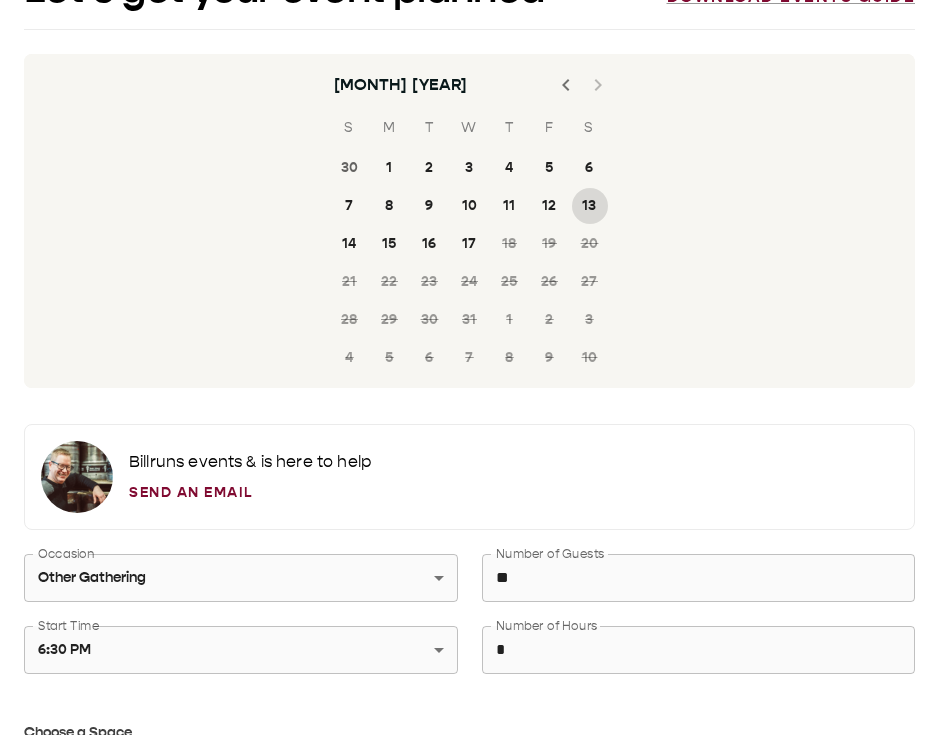 click on "13" at bounding box center [590, 206] 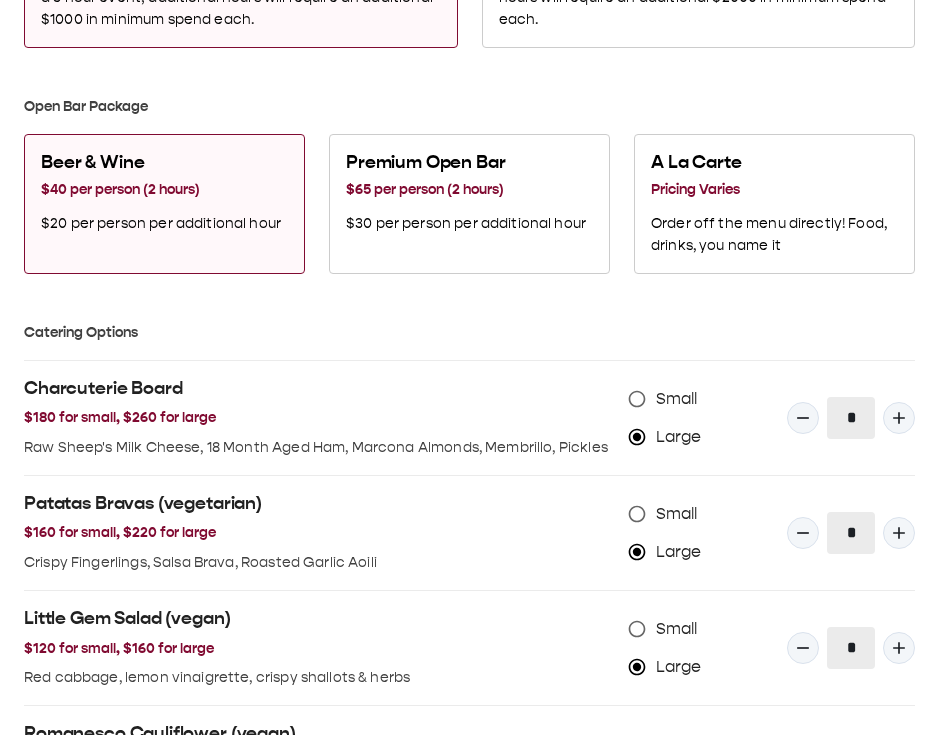 scroll, scrollTop: 1777, scrollLeft: 0, axis: vertical 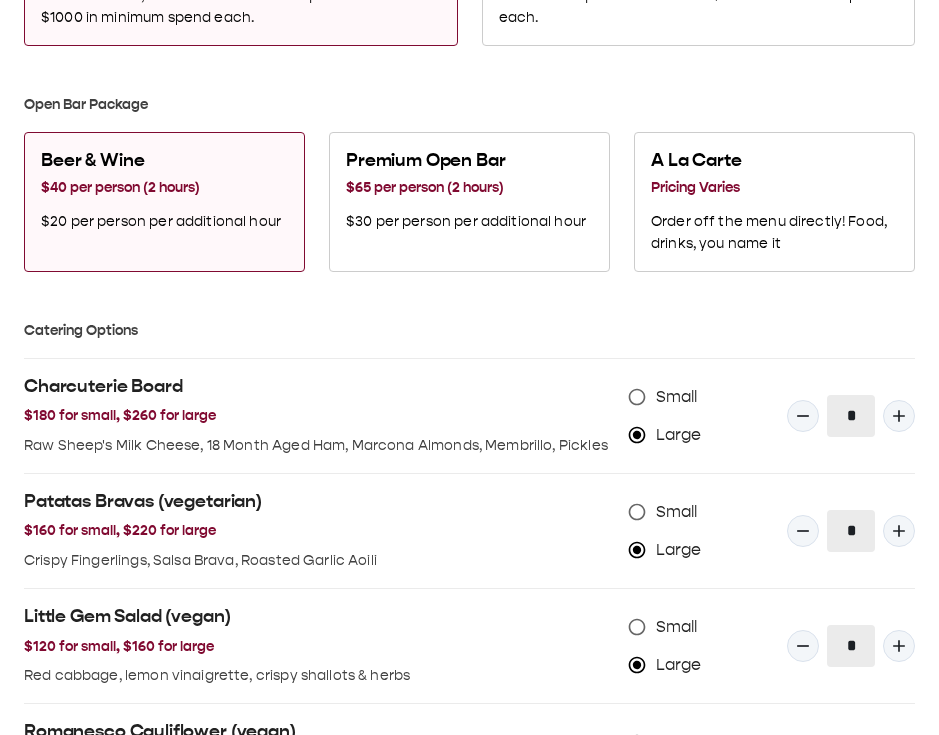 click on "Order off the menu directly! Food, drinks, you name it" at bounding box center (774, 233) 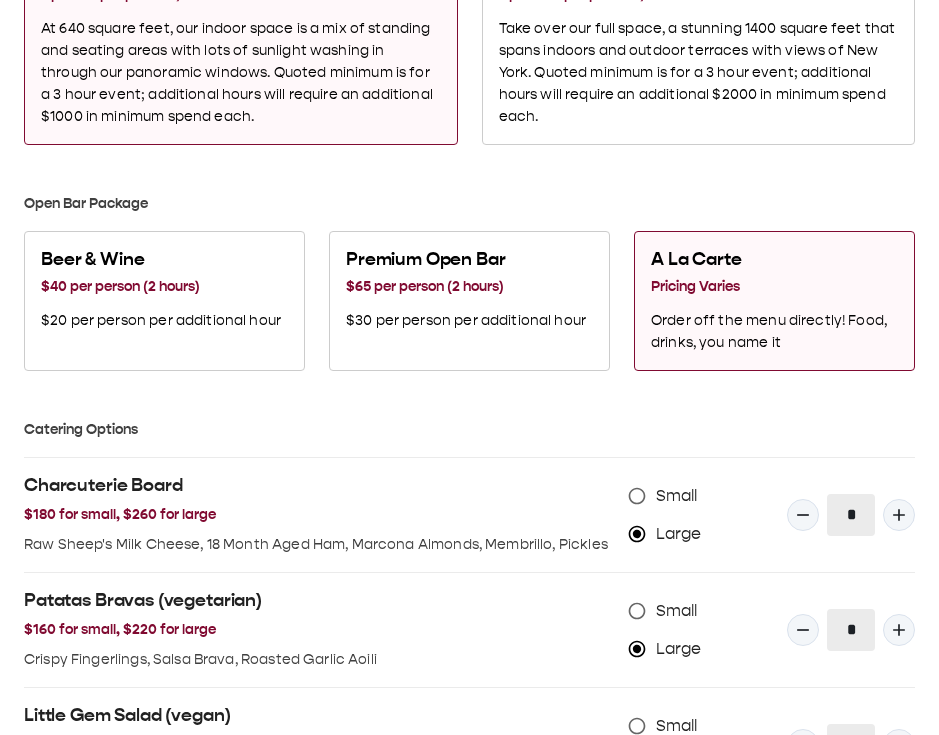 scroll, scrollTop: 1700, scrollLeft: 0, axis: vertical 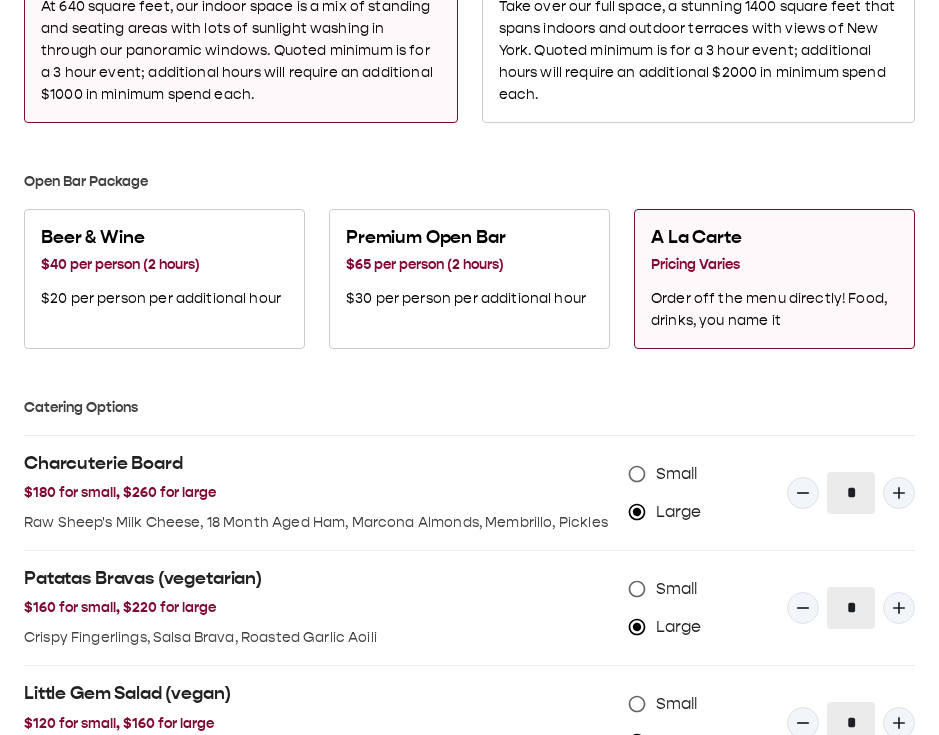 click on "$40 per person (2 hours)" at bounding box center (161, 265) 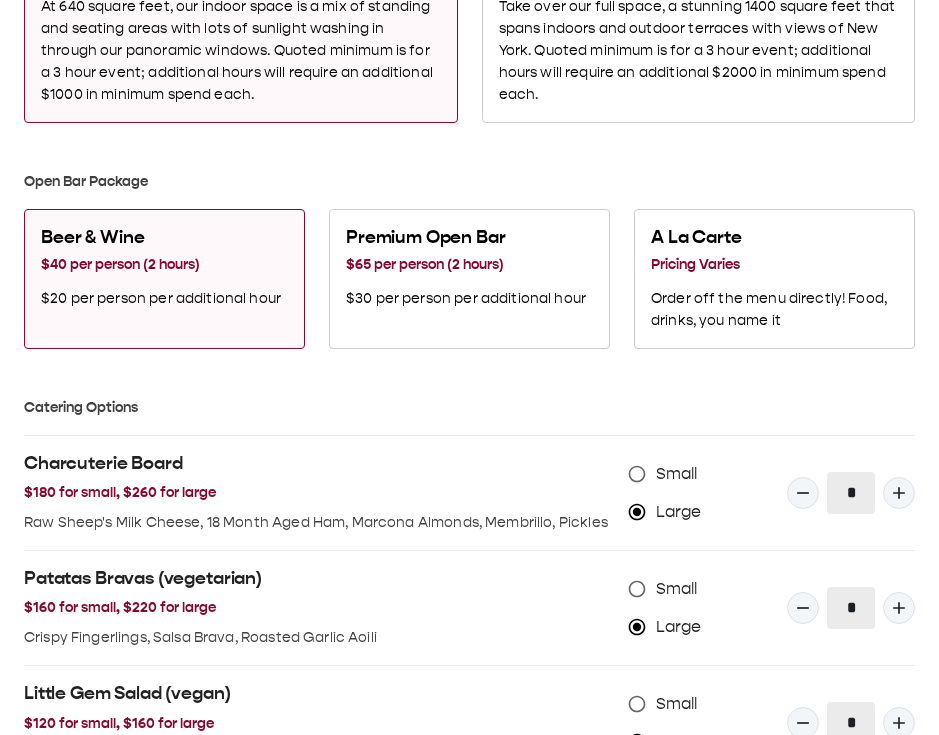 click on "Small" at bounding box center [677, 474] 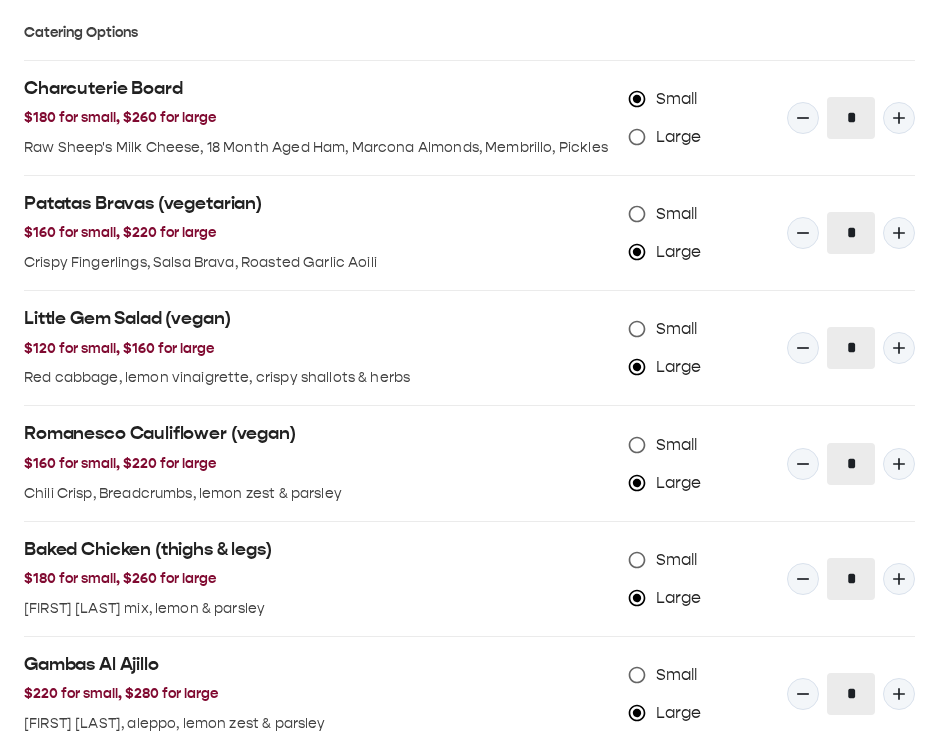 scroll, scrollTop: 2096, scrollLeft: 0, axis: vertical 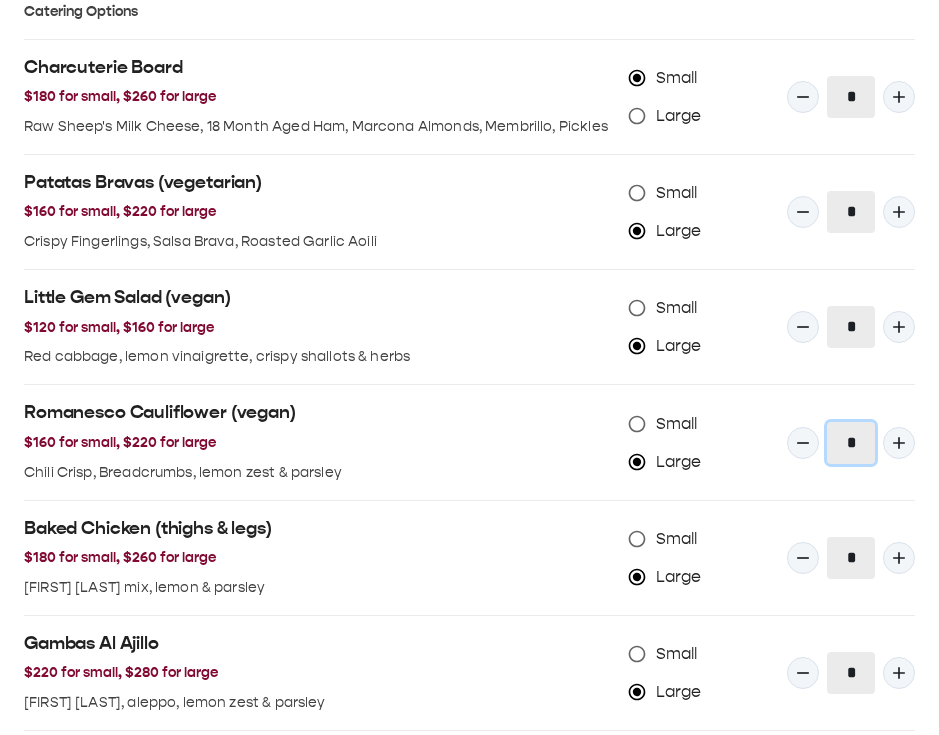 click 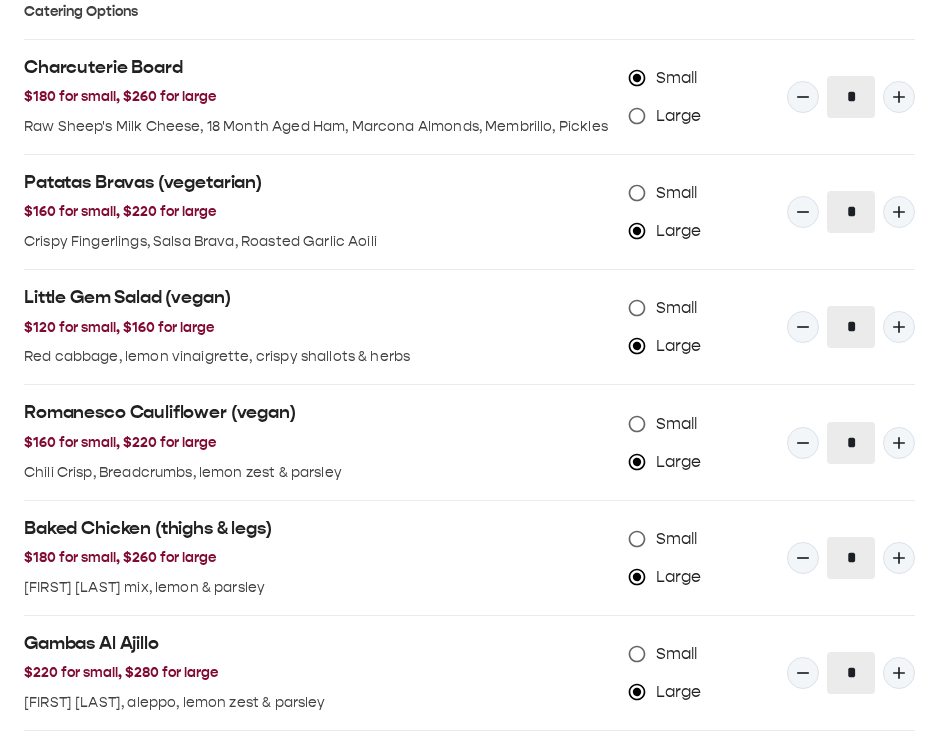click on "Baked Chicken (thighs & legs)" at bounding box center [318, 529] 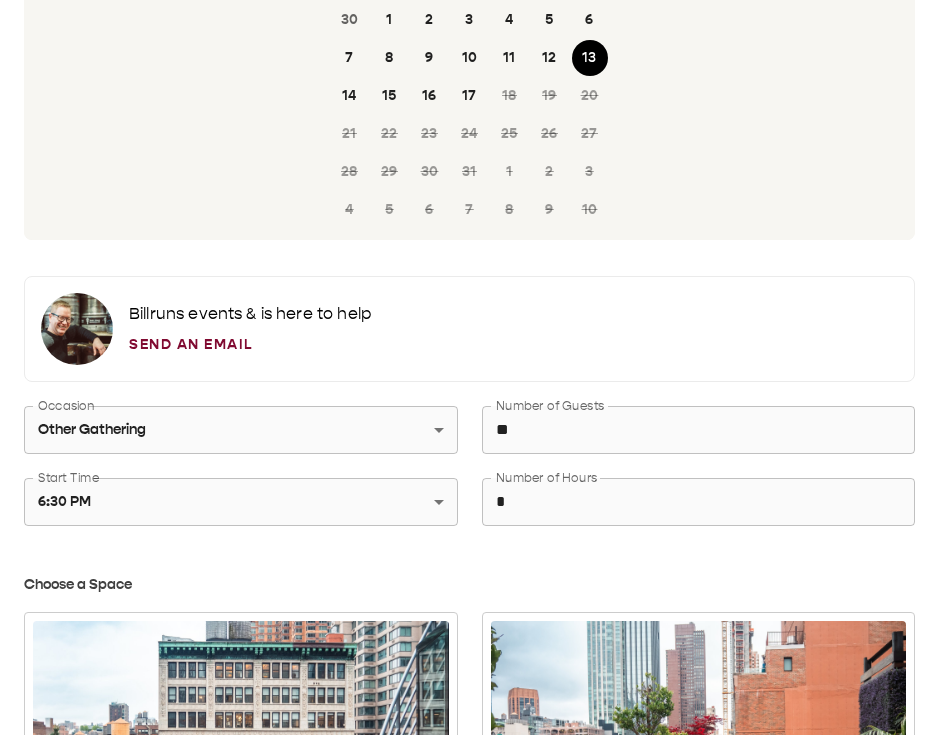 scroll, scrollTop: 215, scrollLeft: 0, axis: vertical 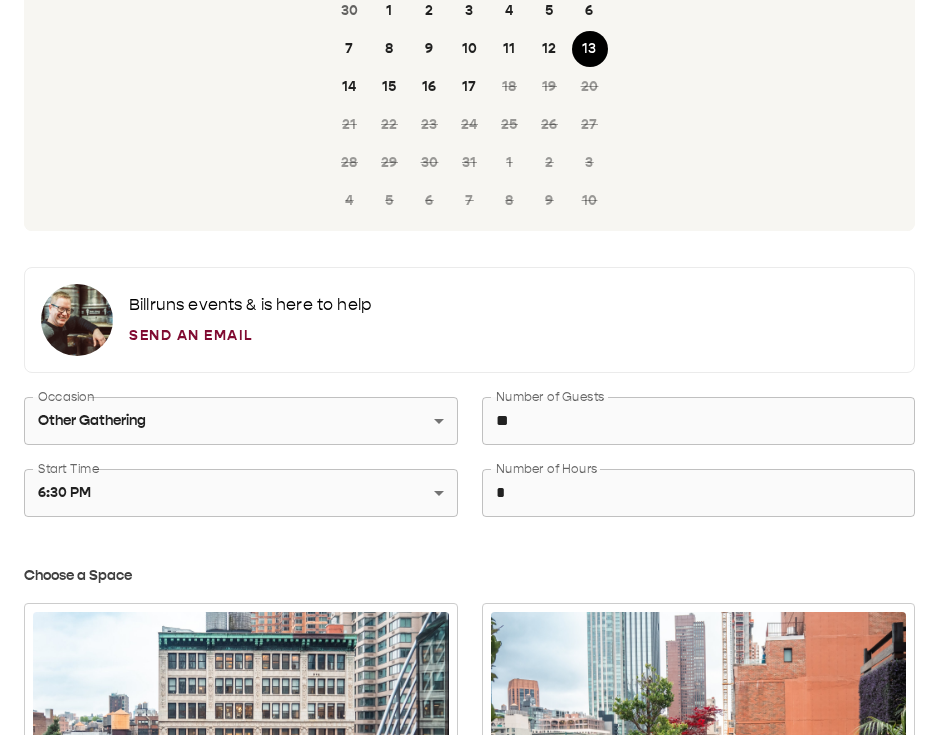 click on "13" at bounding box center (590, 49) 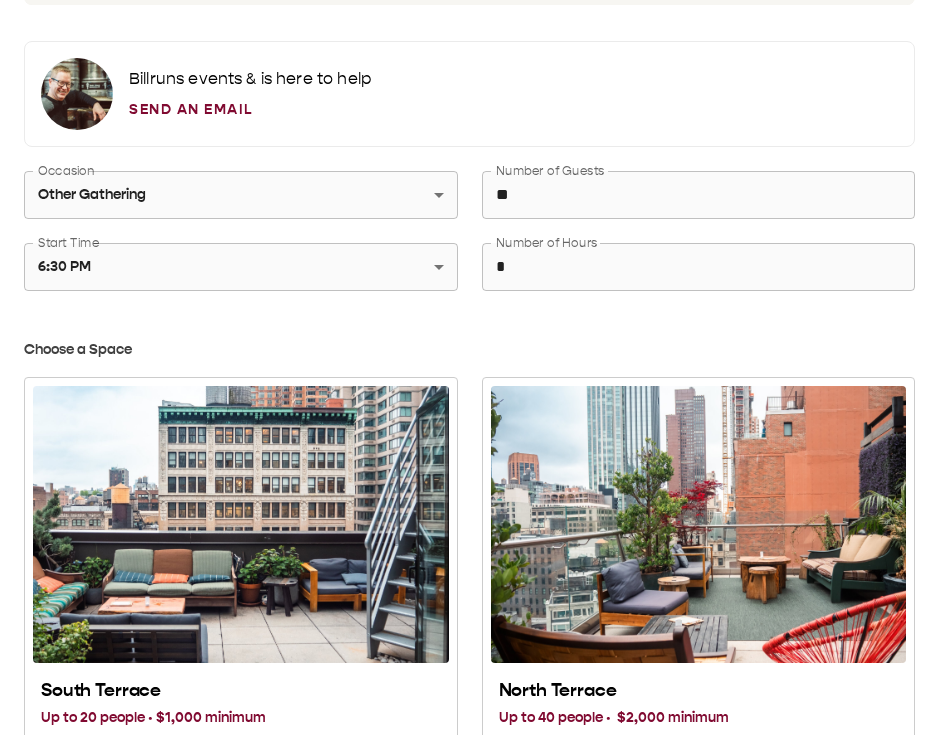 scroll, scrollTop: 462, scrollLeft: 0, axis: vertical 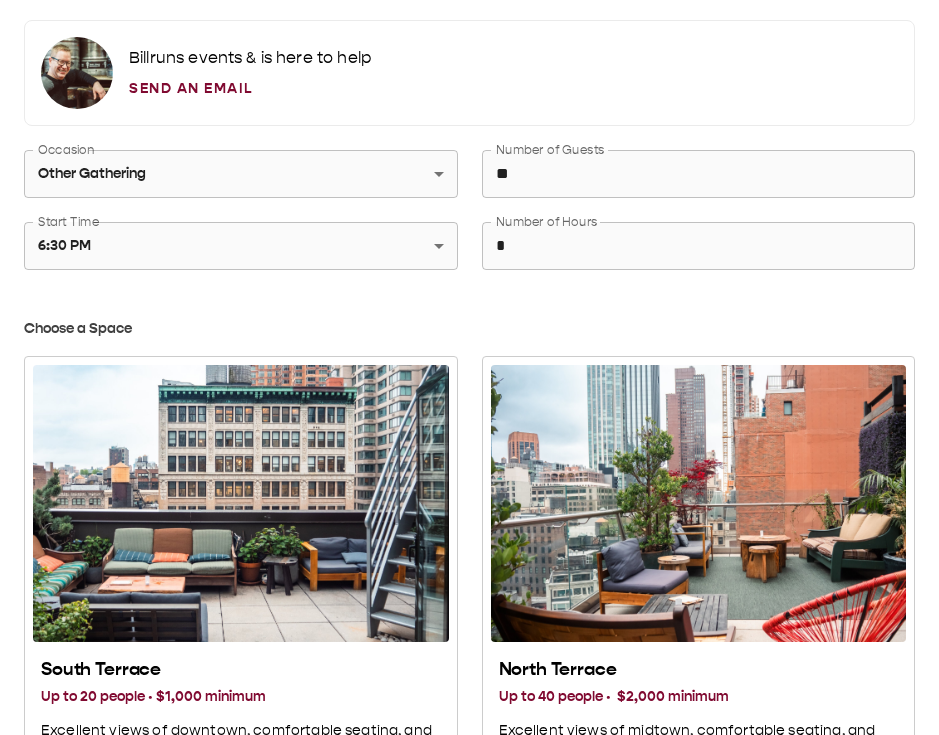 click on "**" at bounding box center [699, 174] 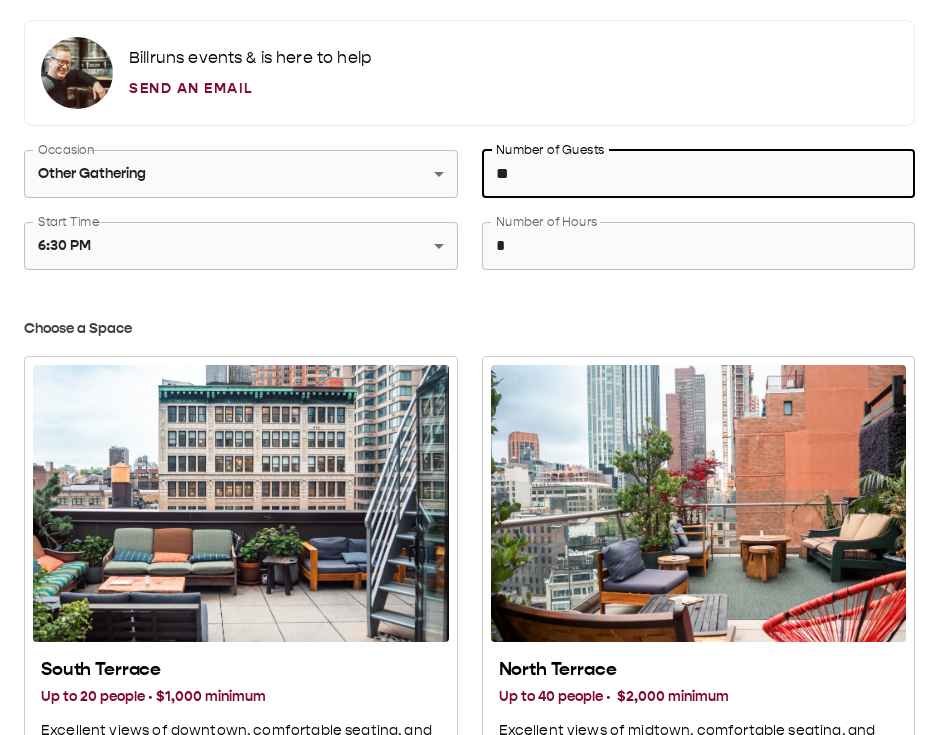type on "**" 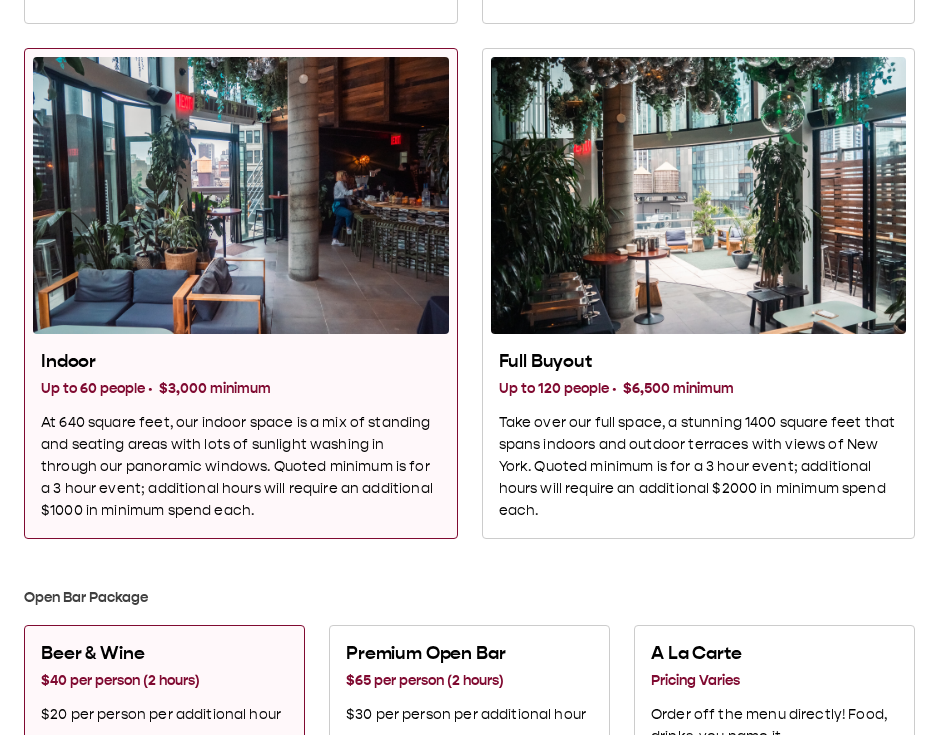 scroll, scrollTop: 1295, scrollLeft: 0, axis: vertical 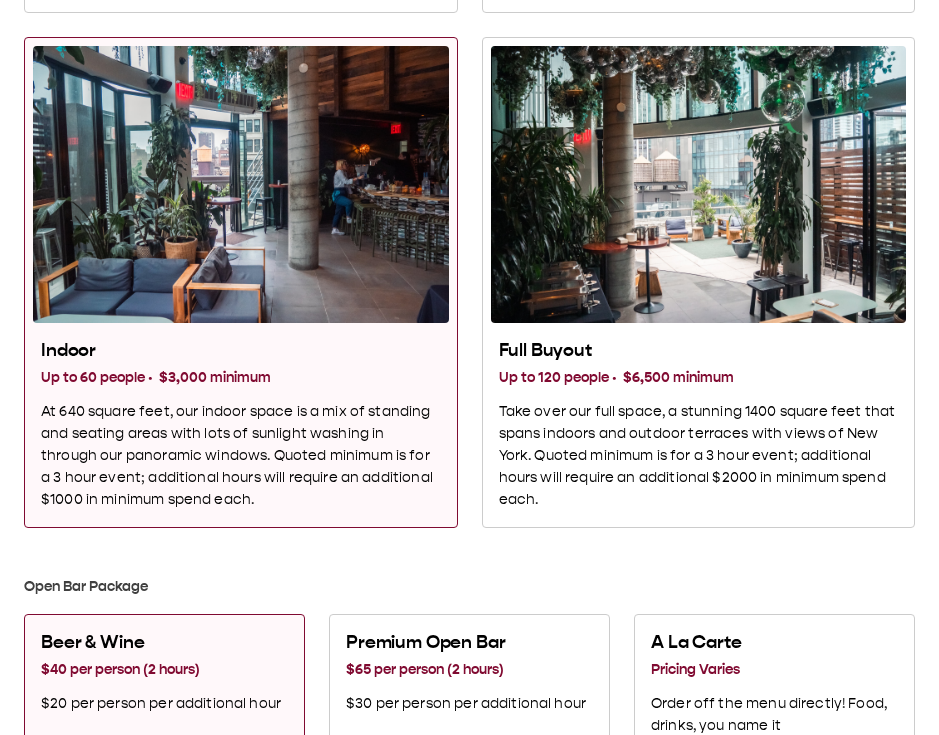 click on "At 640 square feet, our indoor space is a mix of standing and seating areas with lots of sunlight washing in through our panoramic windows.  Quoted minimum is for a 3 hour event; additional hours will require an additional $1000 in minimum spend each." at bounding box center [241, 456] 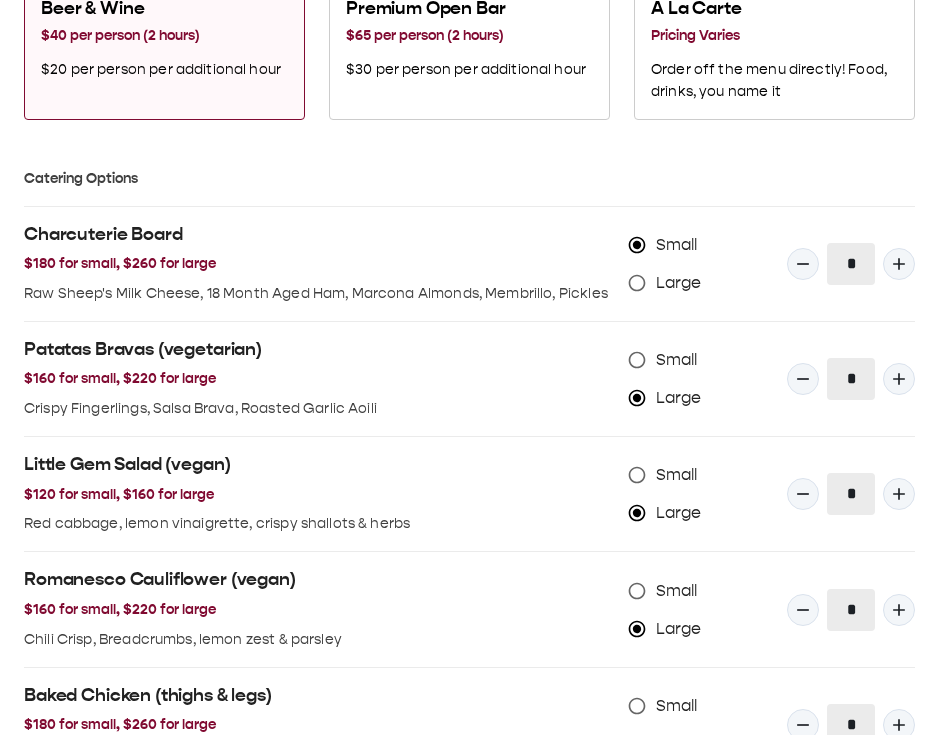 scroll, scrollTop: 1930, scrollLeft: 0, axis: vertical 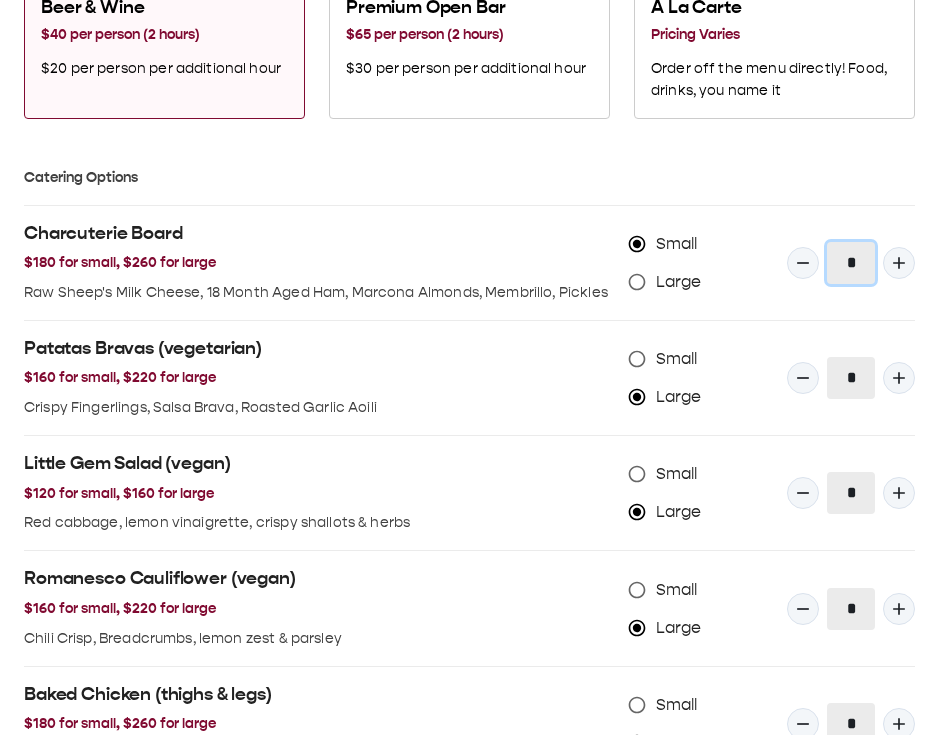 click at bounding box center (803, 263) 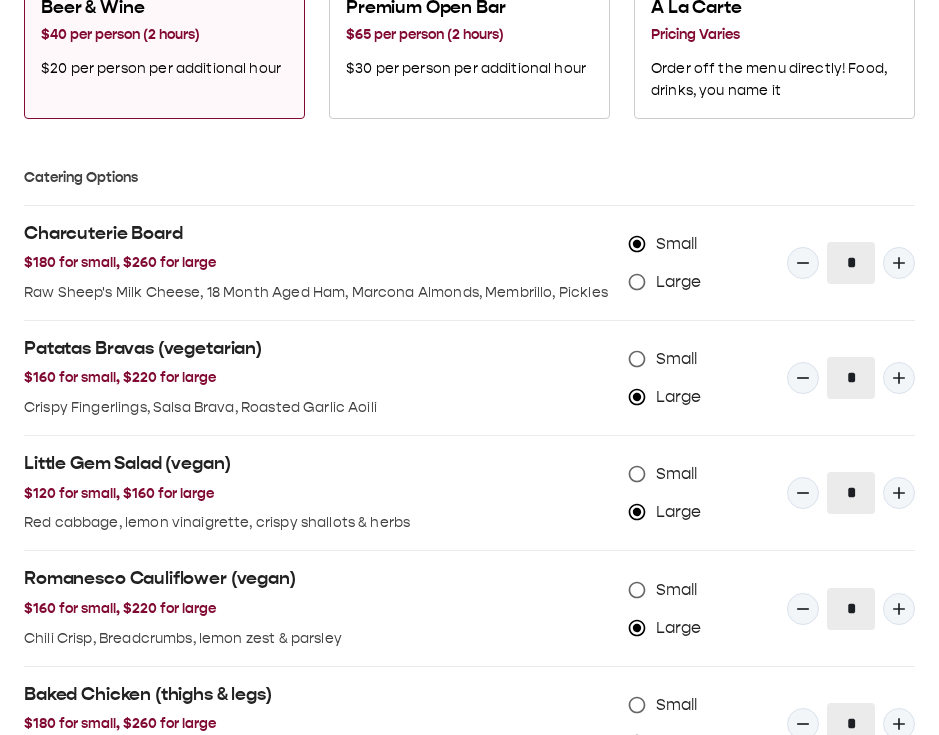 click on "*" at bounding box center [851, 263] 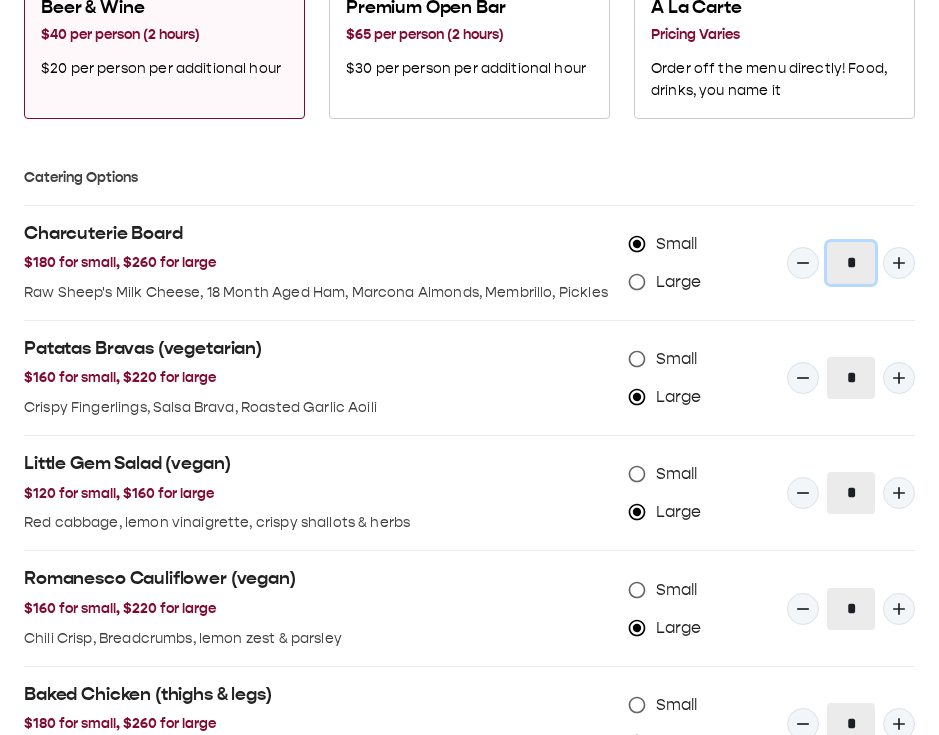 click 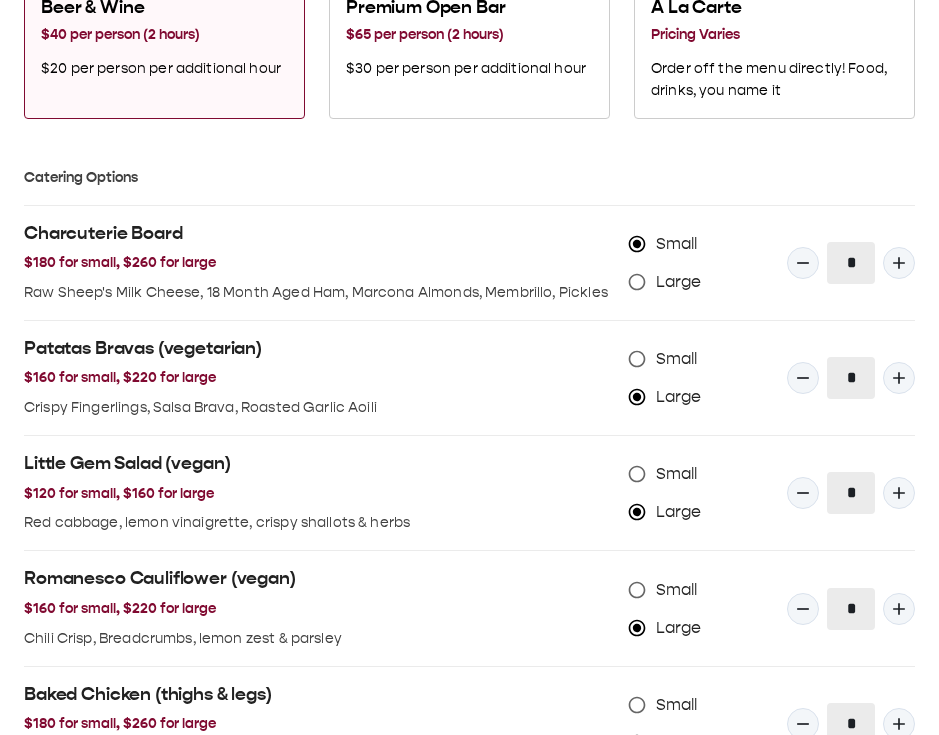 click on "Baked Chicken (thighs & legs) $180 for small, $260 for large [FIRST] [LAST] mix, lemon & parsley Small Large * Gambas Al Ajillo $220 for small, $280 for large [FIRST] [LAST], aleppo, lemon zest & parsley Small Large *" at bounding box center [469, 645] 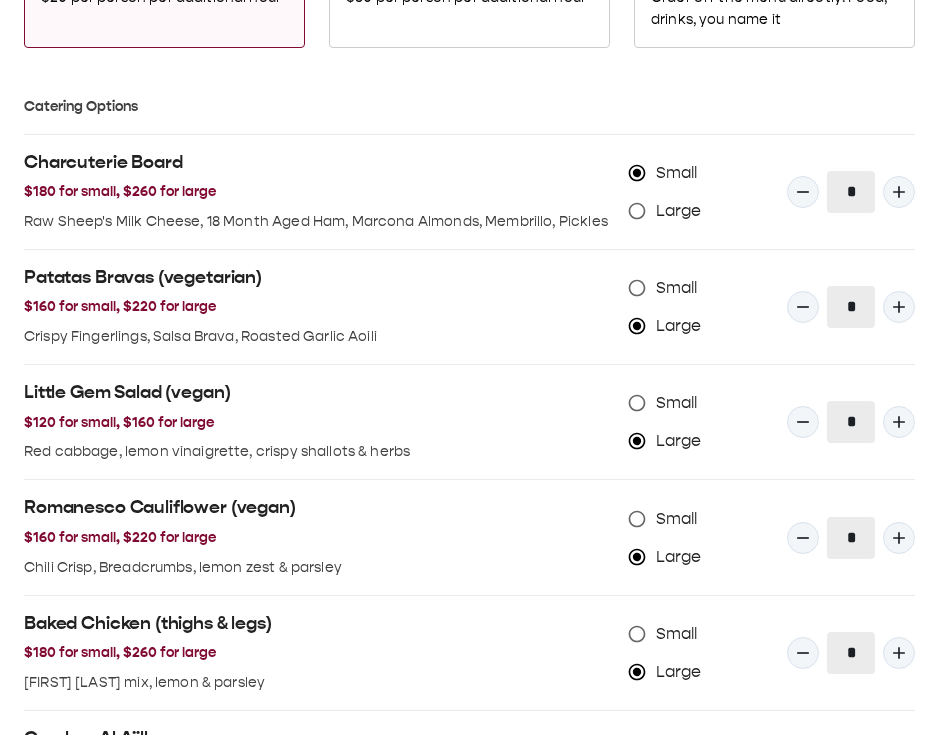 scroll, scrollTop: 2009, scrollLeft: 0, axis: vertical 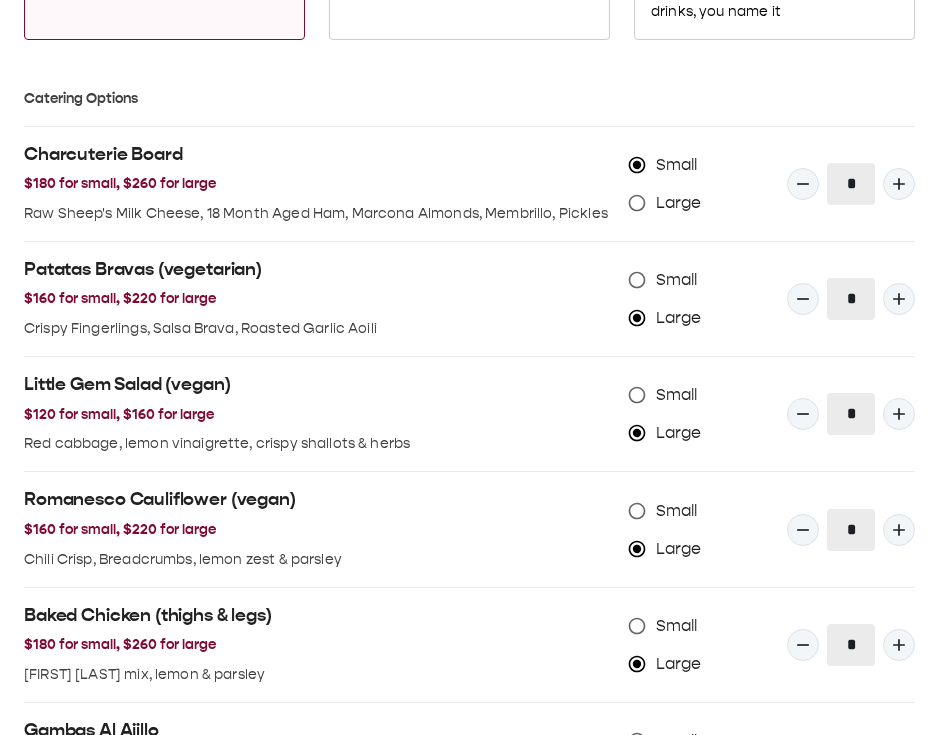 click on "Small" at bounding box center [677, 280] 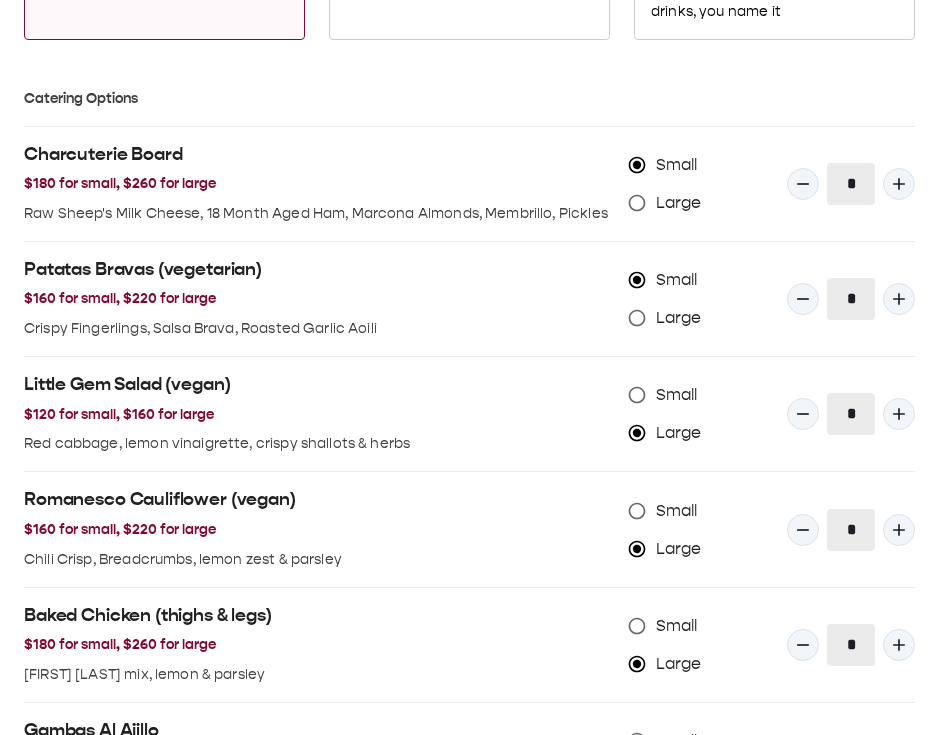 click on "Large" at bounding box center (679, 318) 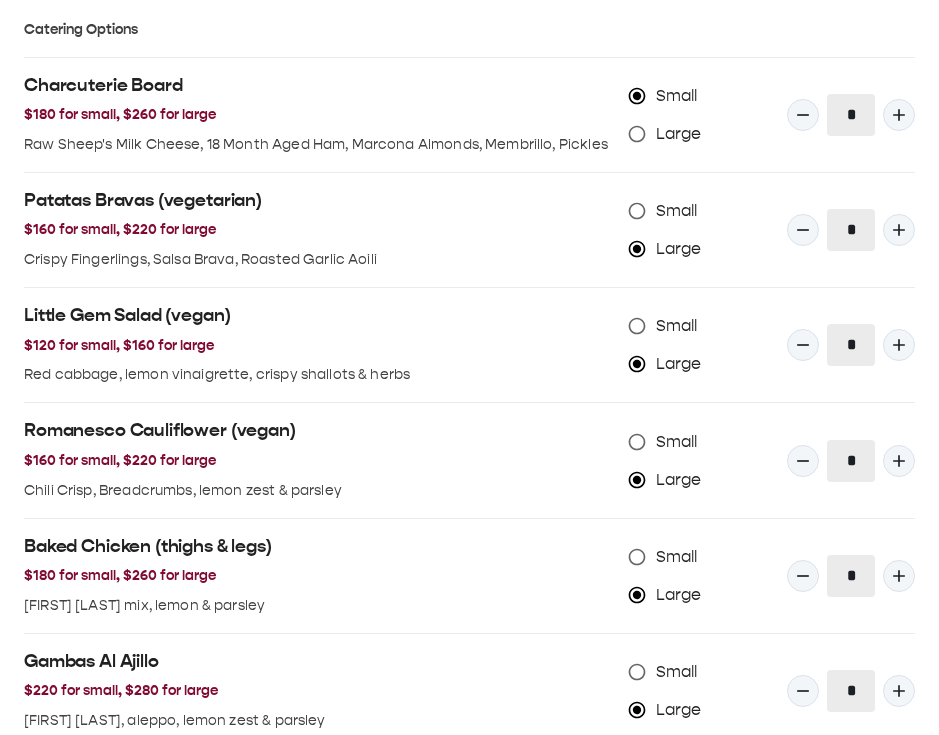 scroll, scrollTop: 2105, scrollLeft: 0, axis: vertical 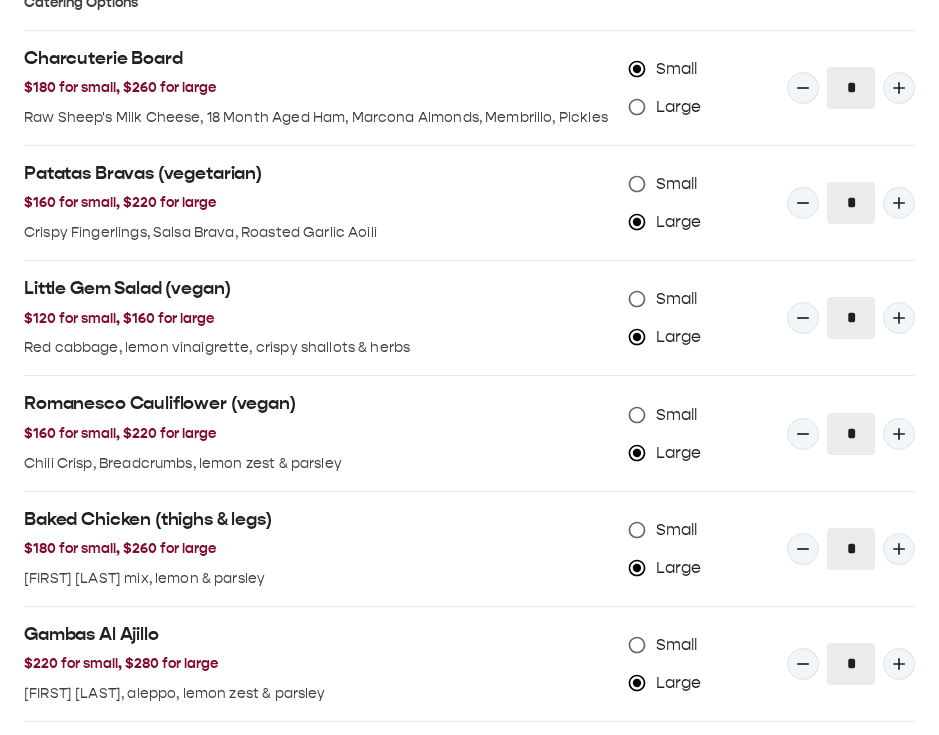 click on "Small" at bounding box center (677, 299) 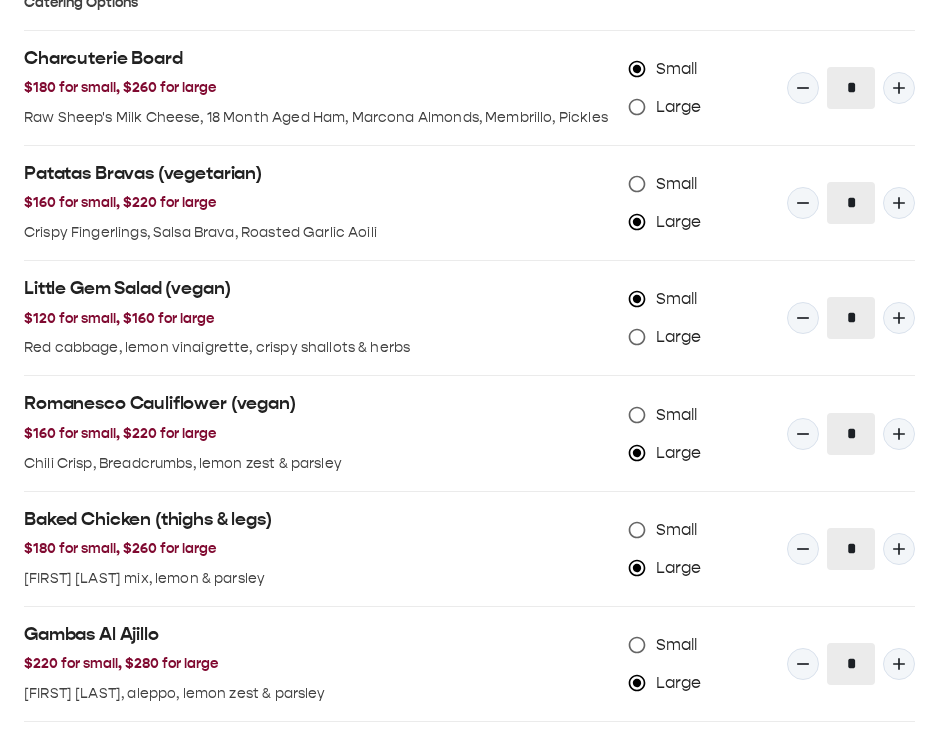click on "Large" at bounding box center (679, 337) 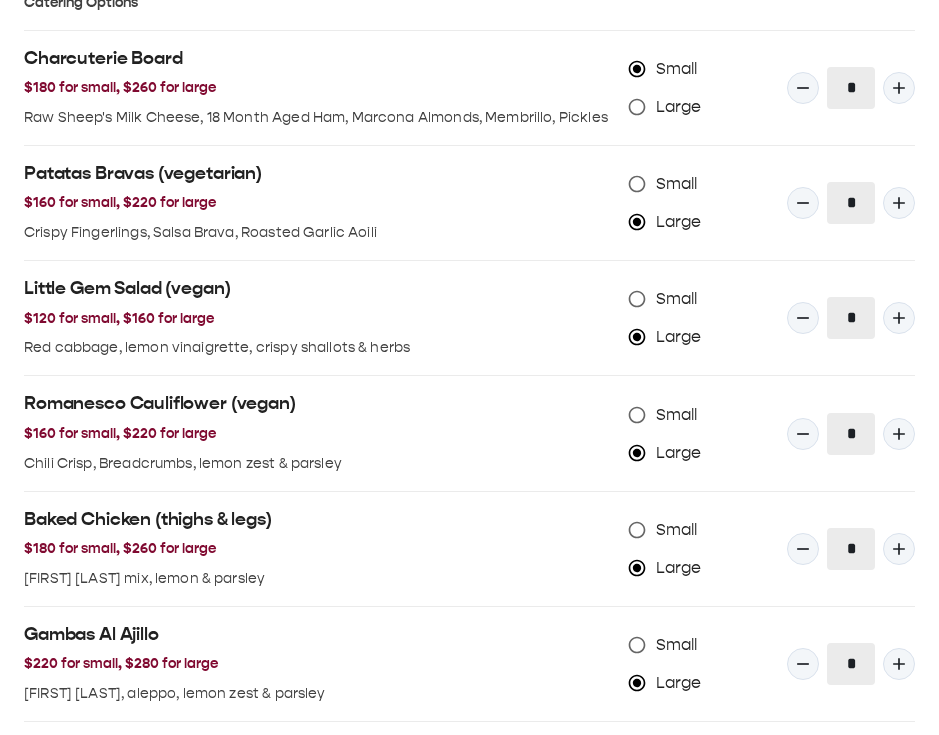 click on "Small" at bounding box center [677, 415] 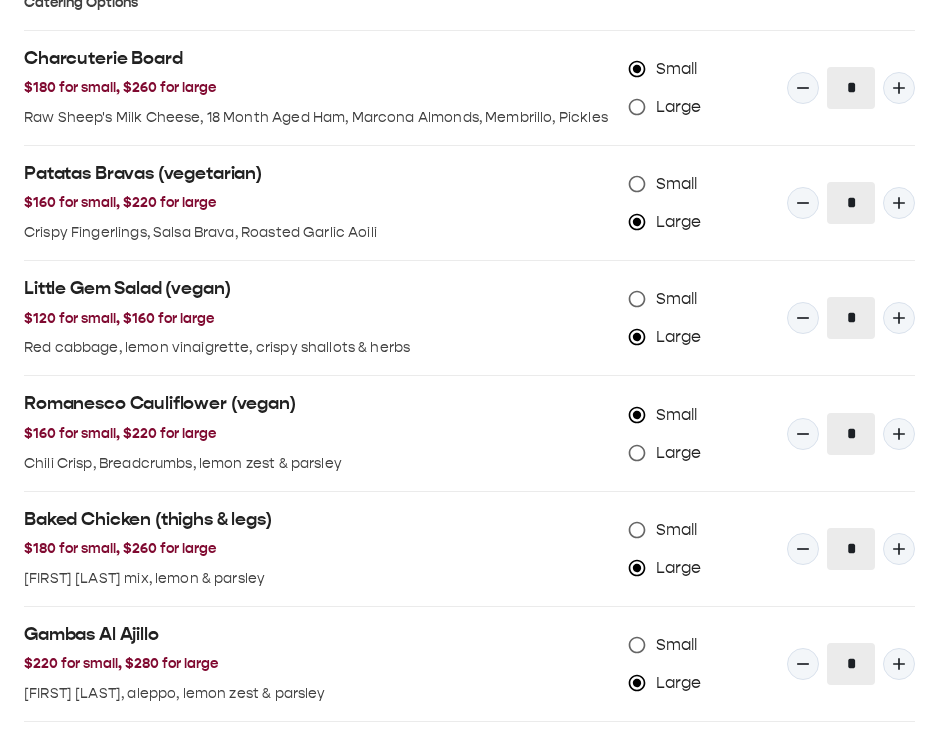 click on "Large" at bounding box center [679, 453] 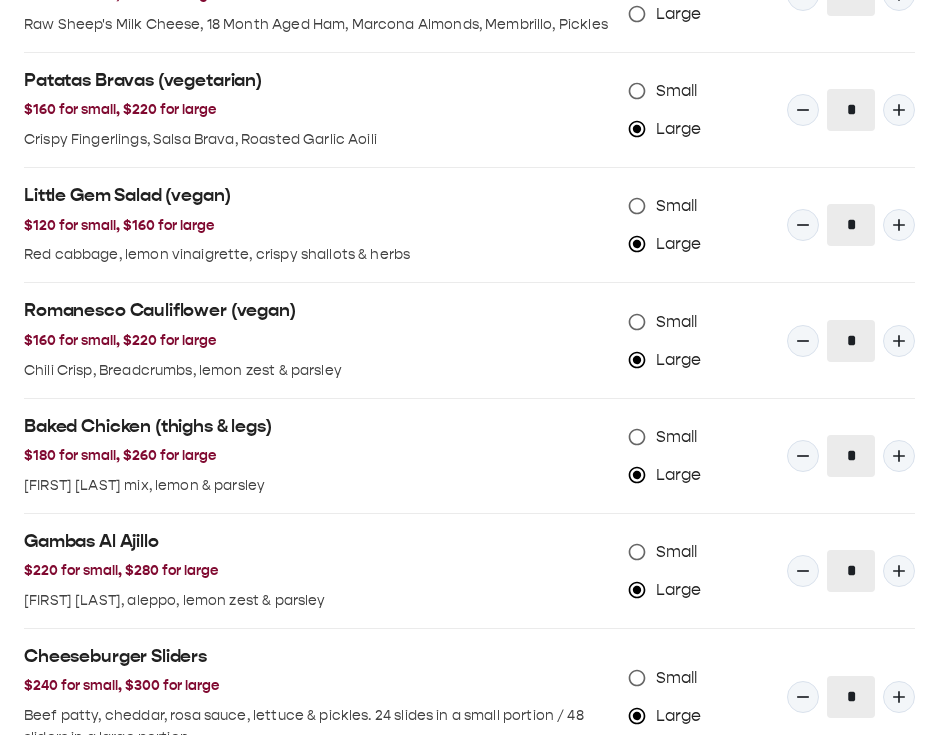 scroll, scrollTop: 2200, scrollLeft: 0, axis: vertical 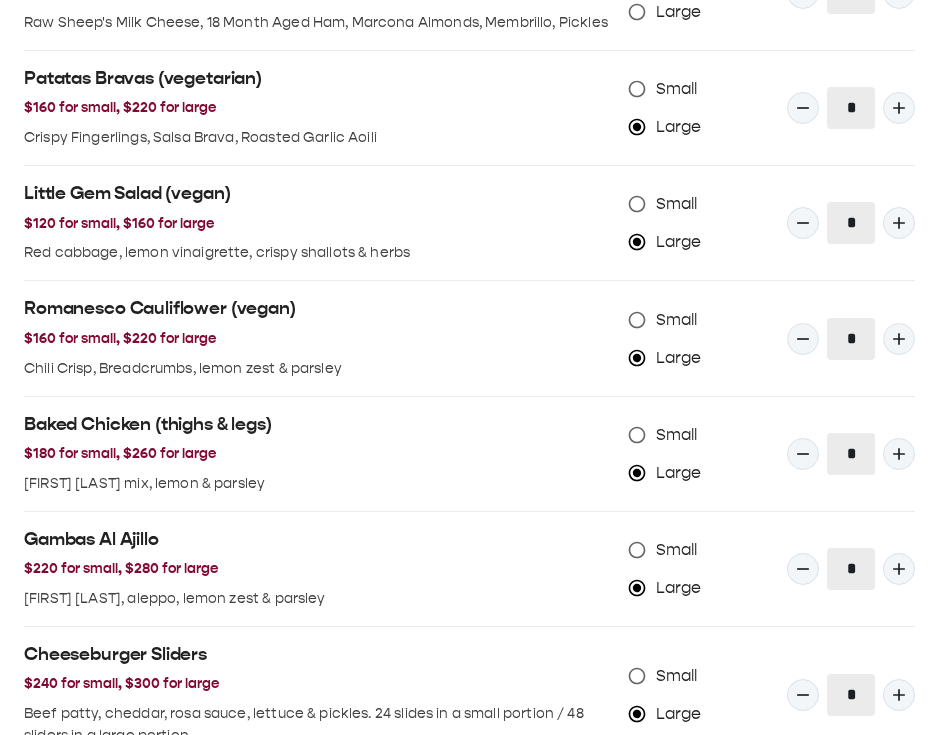 click on "Small" at bounding box center (677, 435) 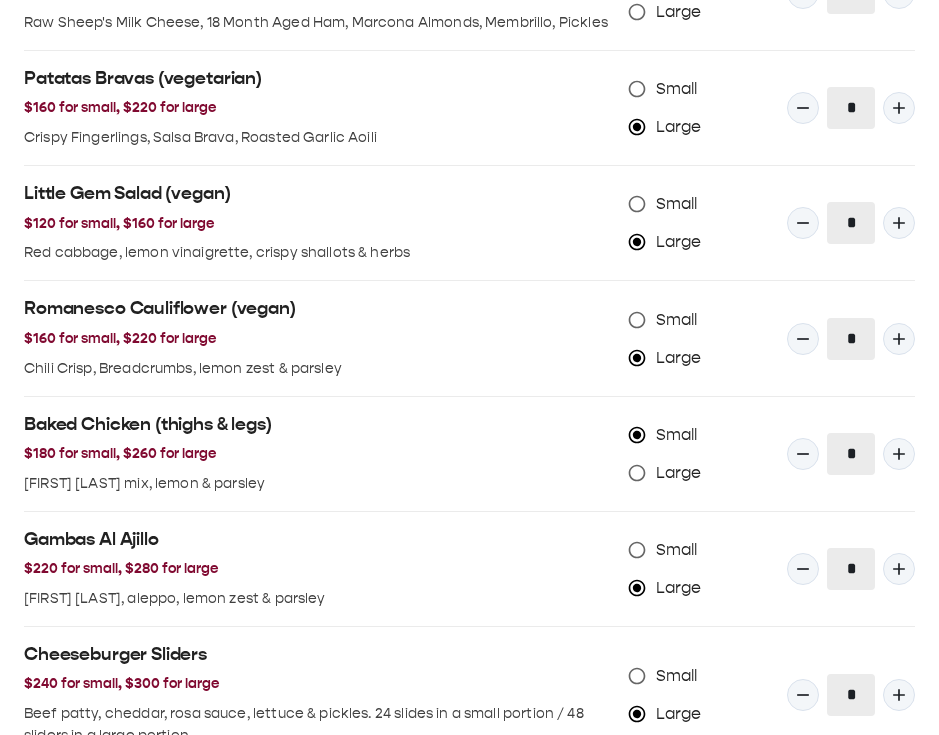click on "Large" at bounding box center [679, 473] 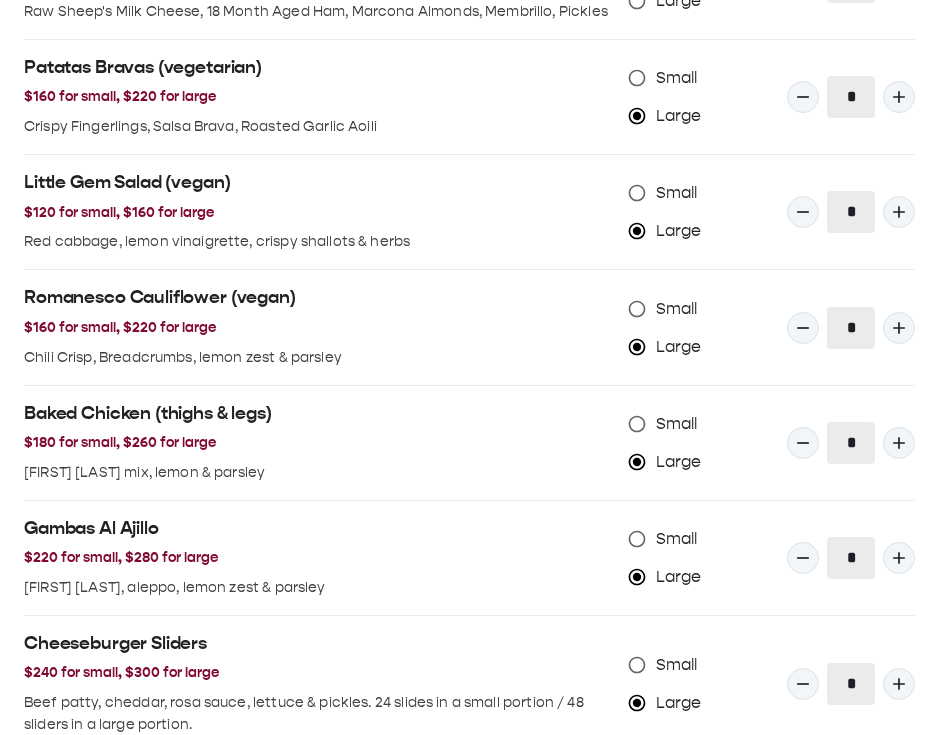 scroll, scrollTop: 2297, scrollLeft: 0, axis: vertical 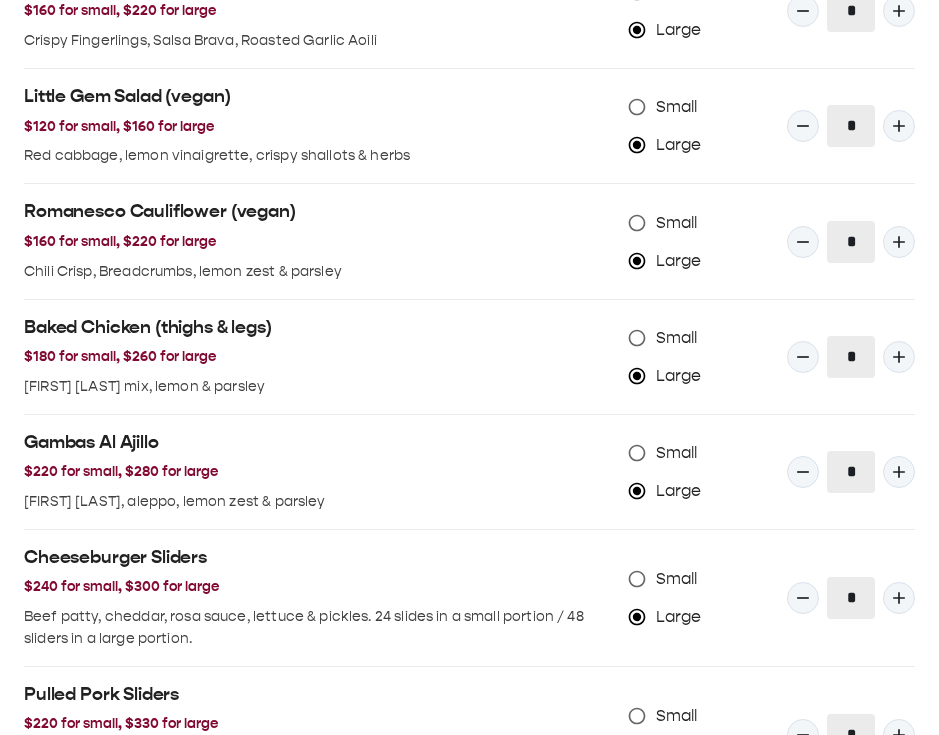 click on "Small" at bounding box center [677, 453] 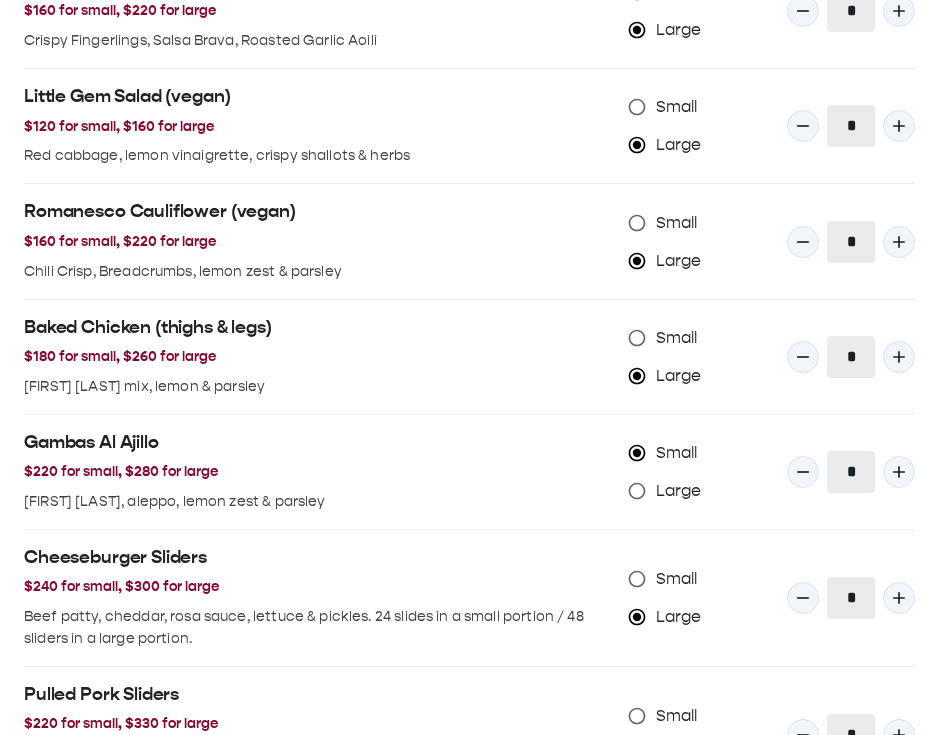 click on "Large" at bounding box center (679, 491) 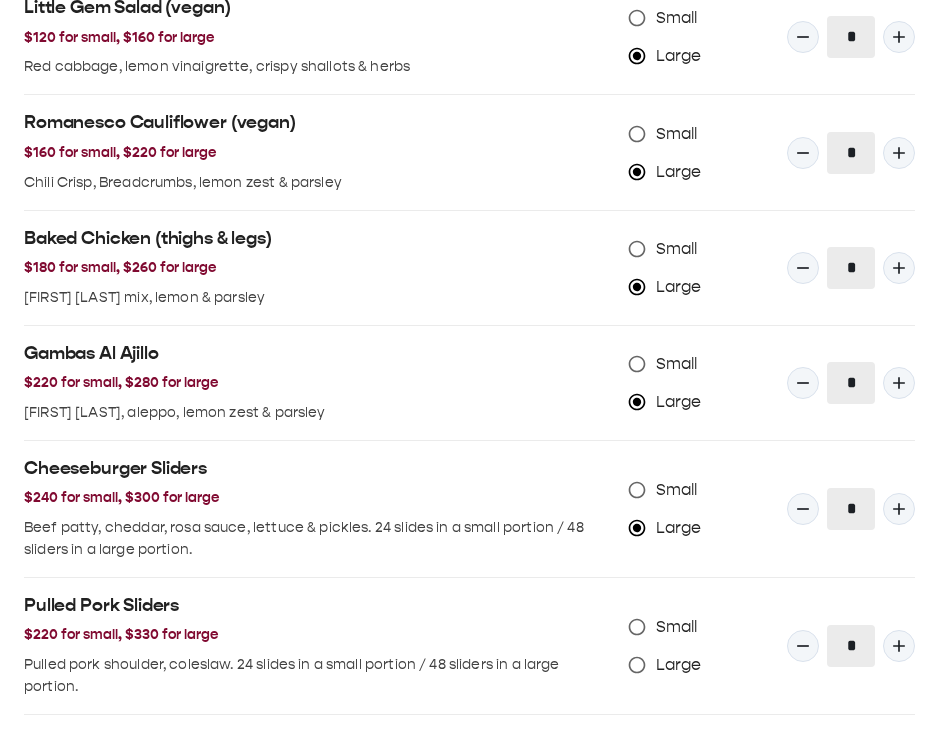 scroll, scrollTop: 2388, scrollLeft: 0, axis: vertical 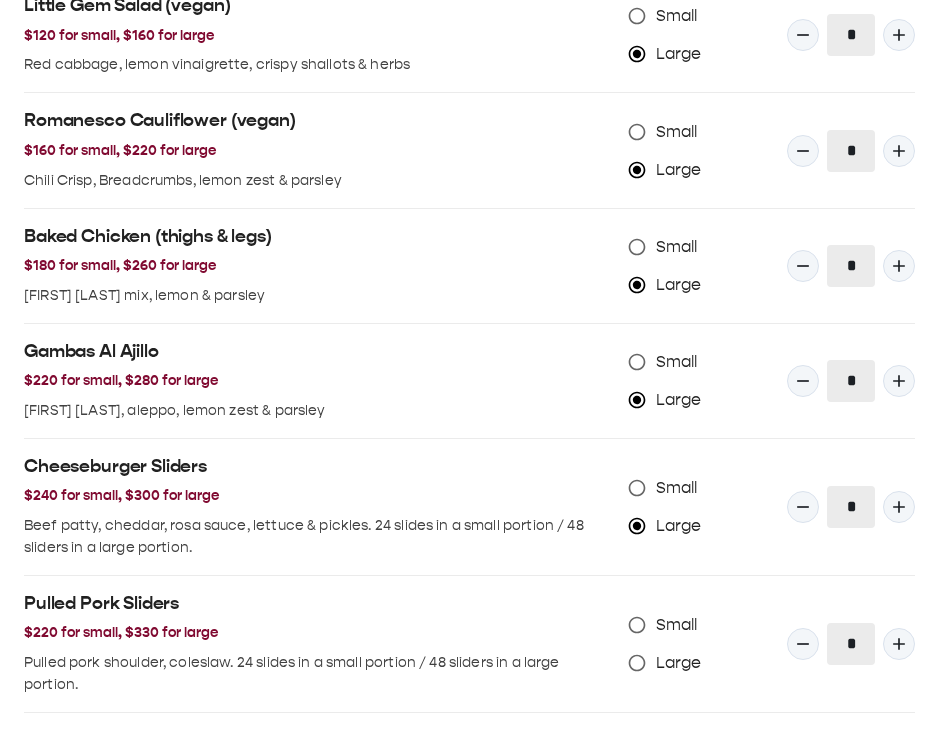 click on "Small" at bounding box center (677, 488) 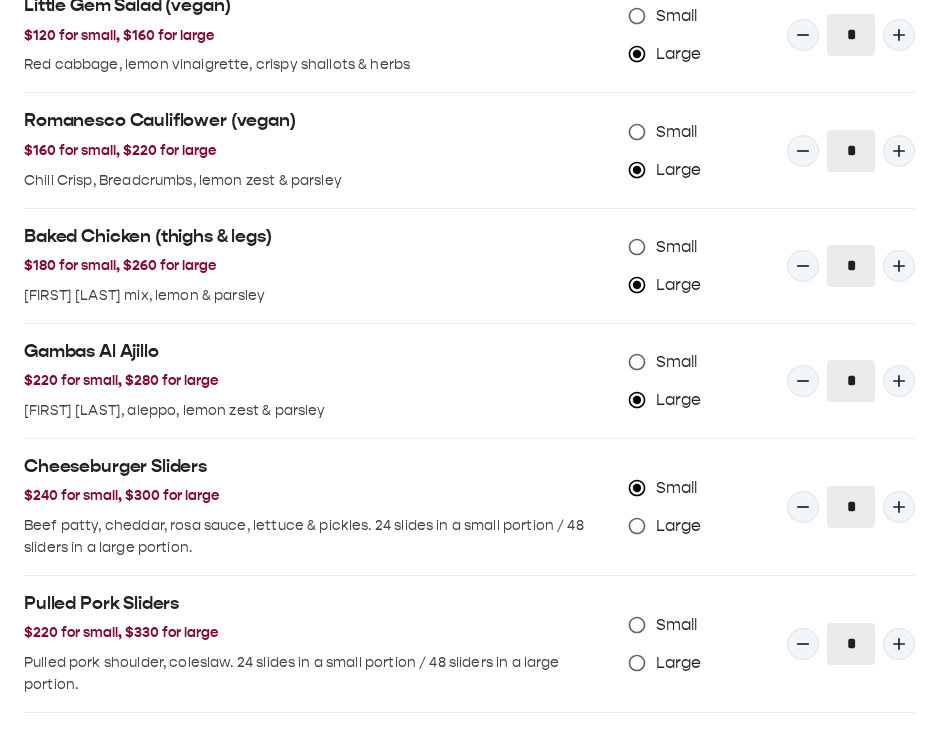 click on "Large" at bounding box center [679, 526] 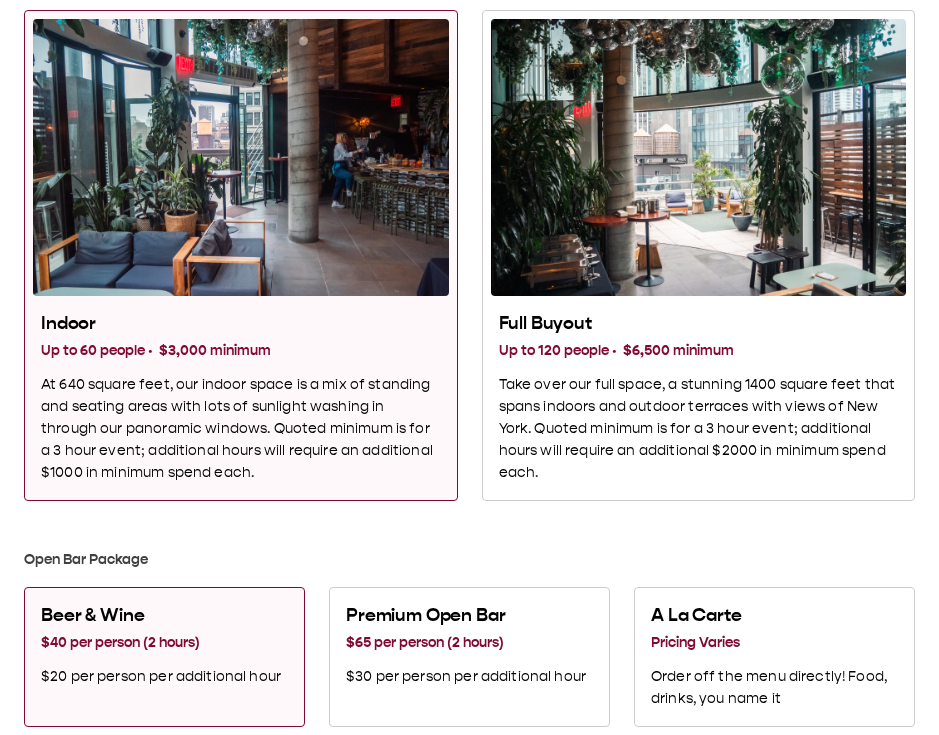 scroll, scrollTop: 1387, scrollLeft: 0, axis: vertical 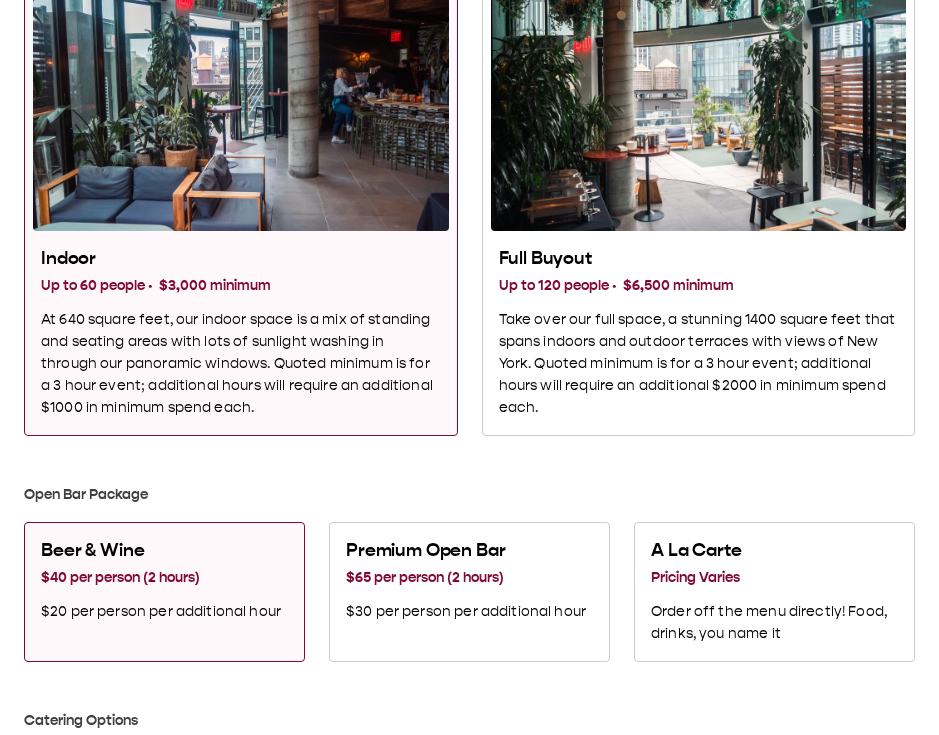 click on "$65 per person (2 hours)" at bounding box center [466, 578] 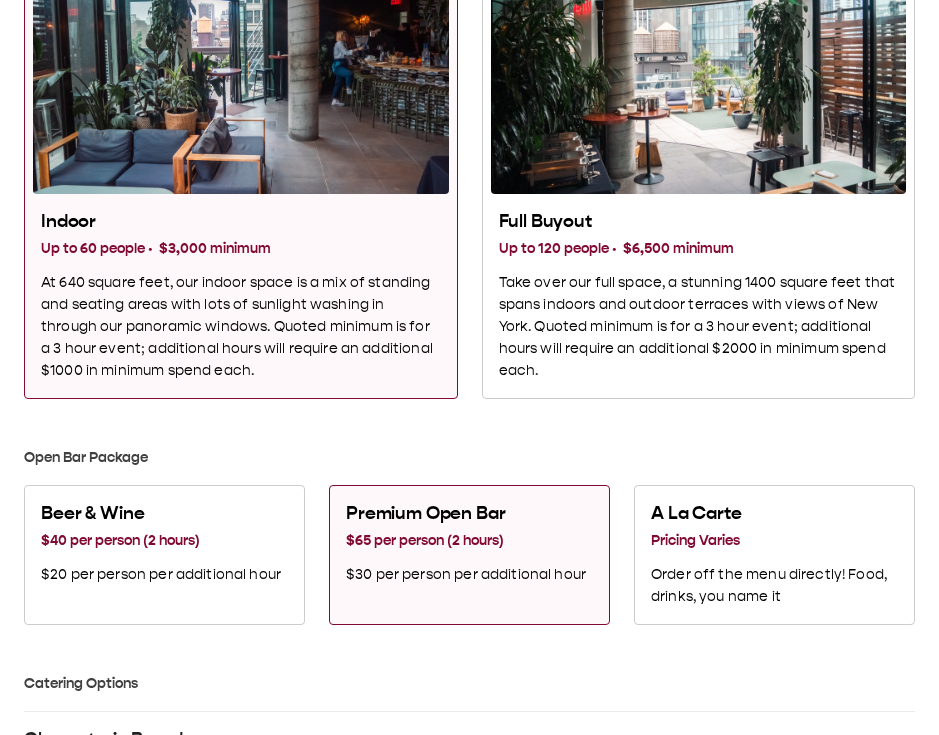 scroll, scrollTop: 1425, scrollLeft: 0, axis: vertical 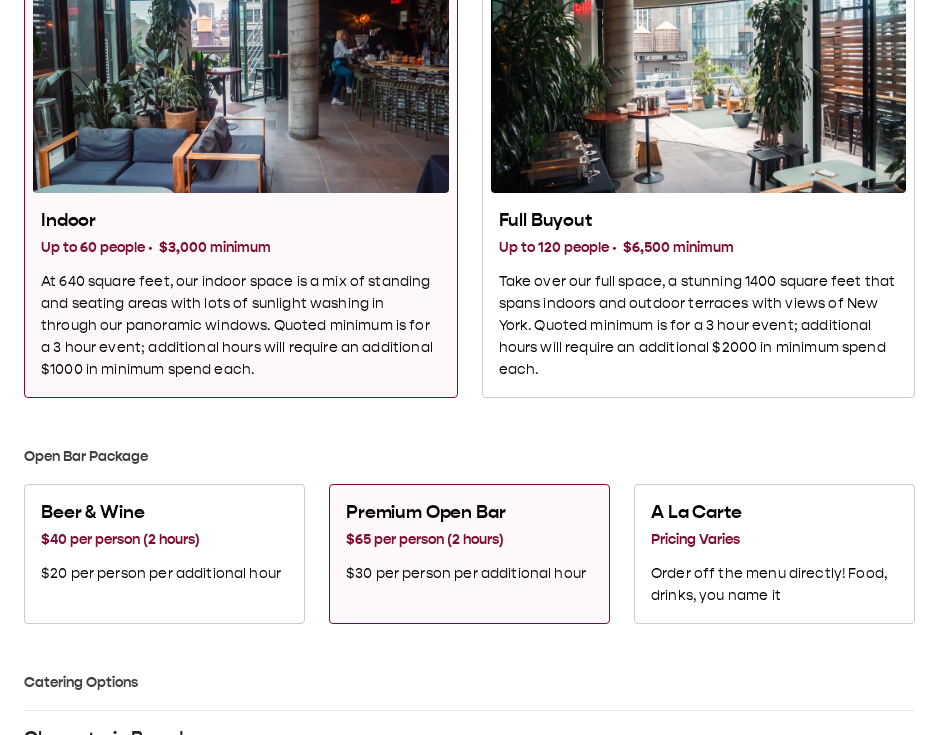 click on "$20 per person per additional hour" at bounding box center [161, 574] 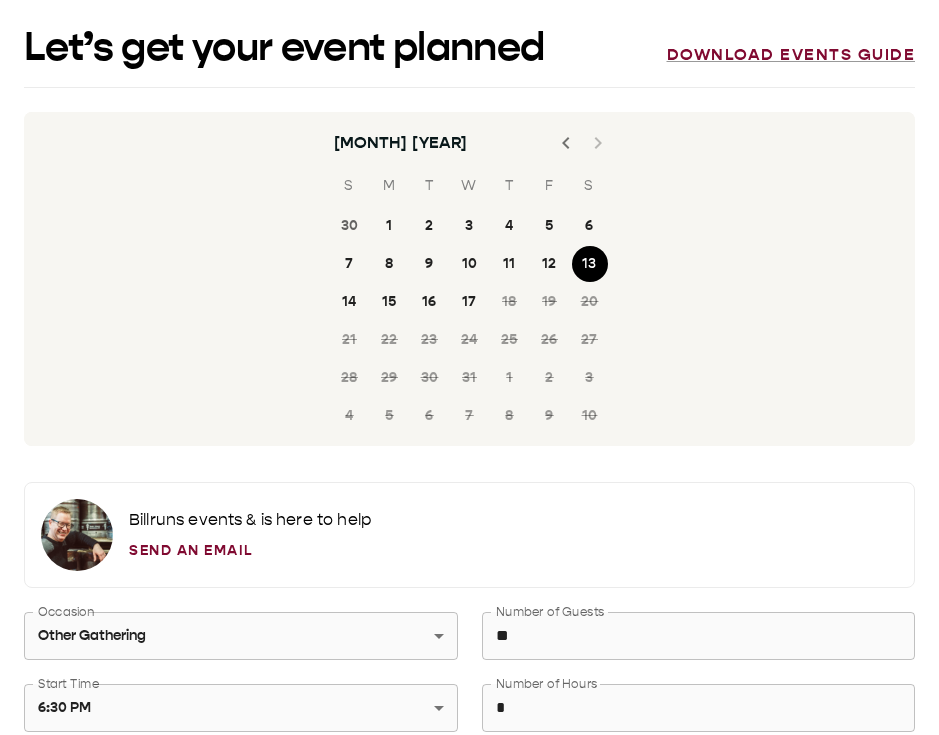 scroll, scrollTop: 0, scrollLeft: 0, axis: both 